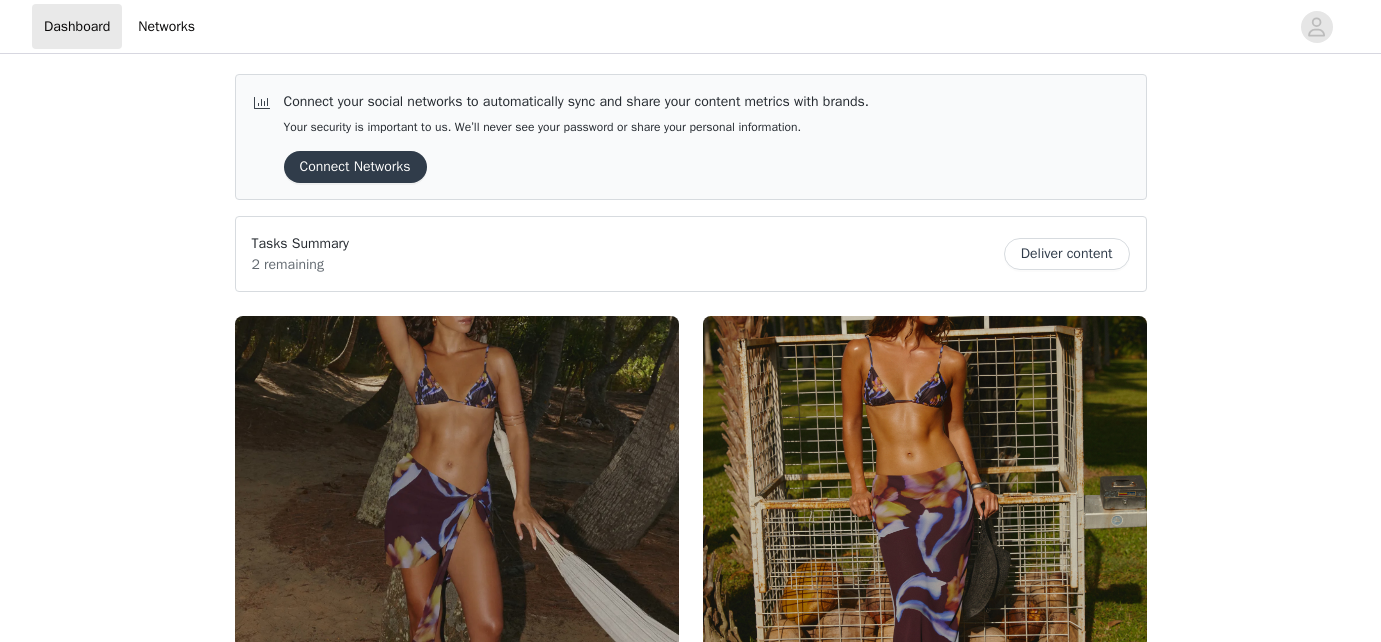 scroll, scrollTop: 10, scrollLeft: 0, axis: vertical 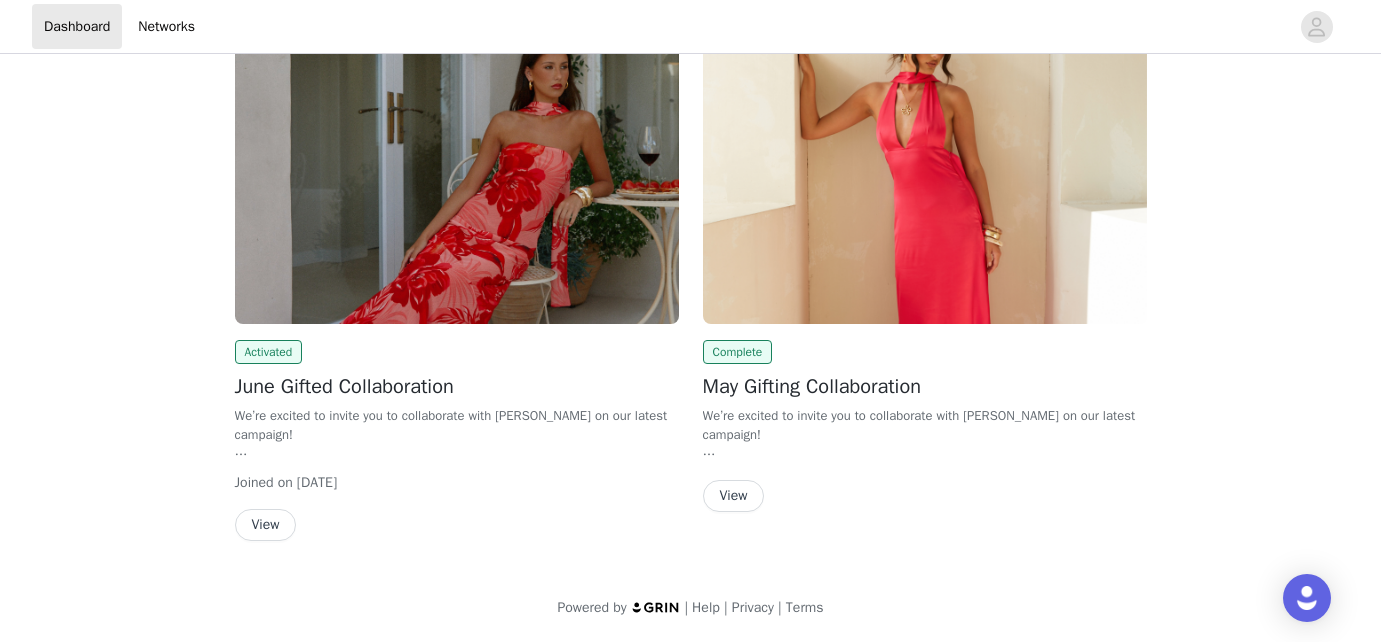 click on "View" at bounding box center (266, 525) 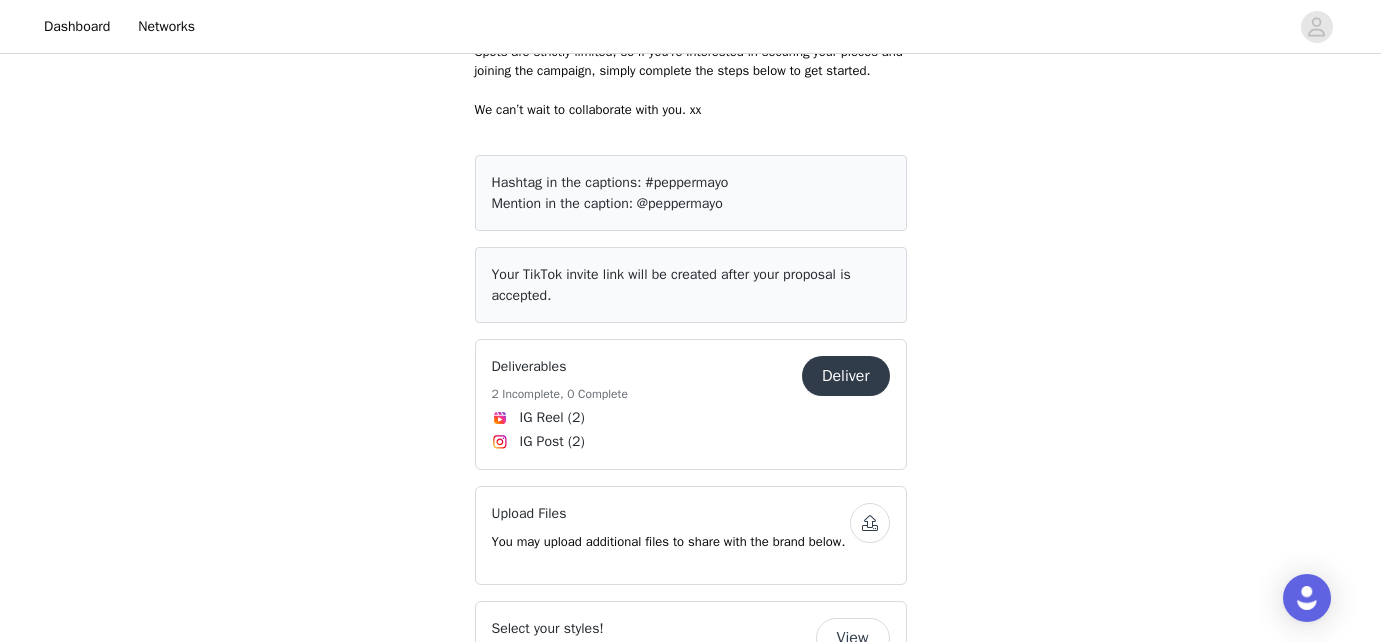scroll, scrollTop: 1208, scrollLeft: 0, axis: vertical 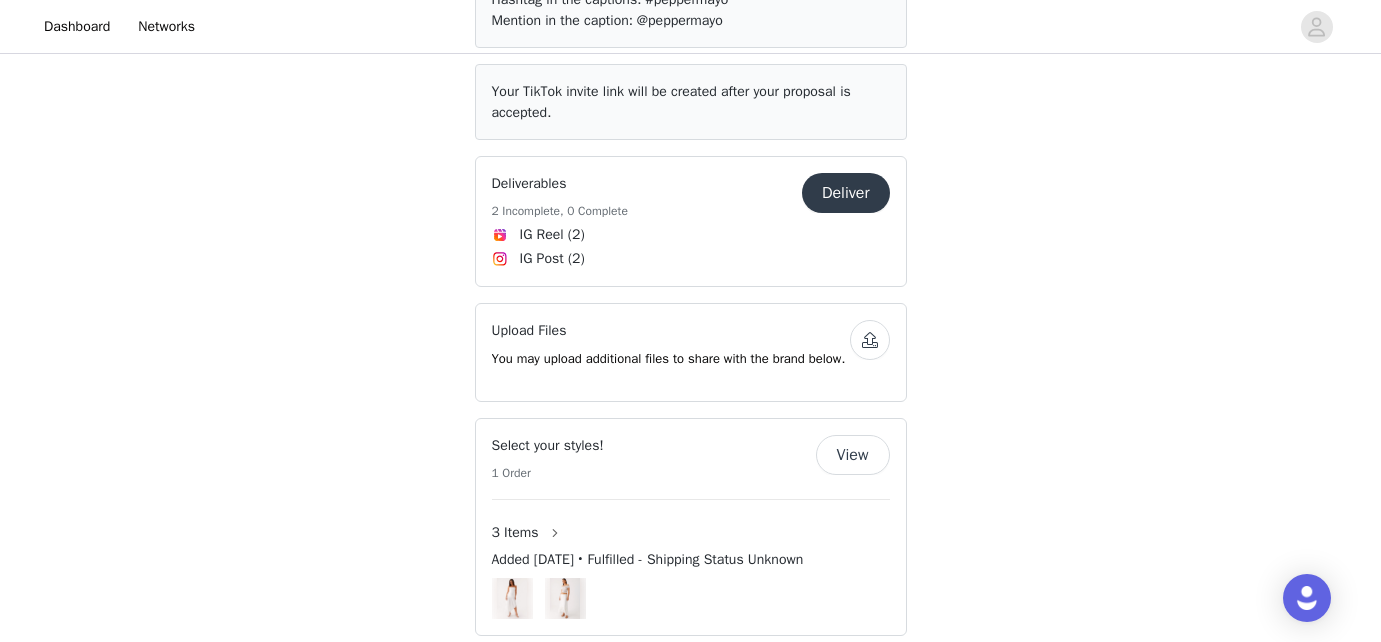 click on "Deliver" at bounding box center (846, 193) 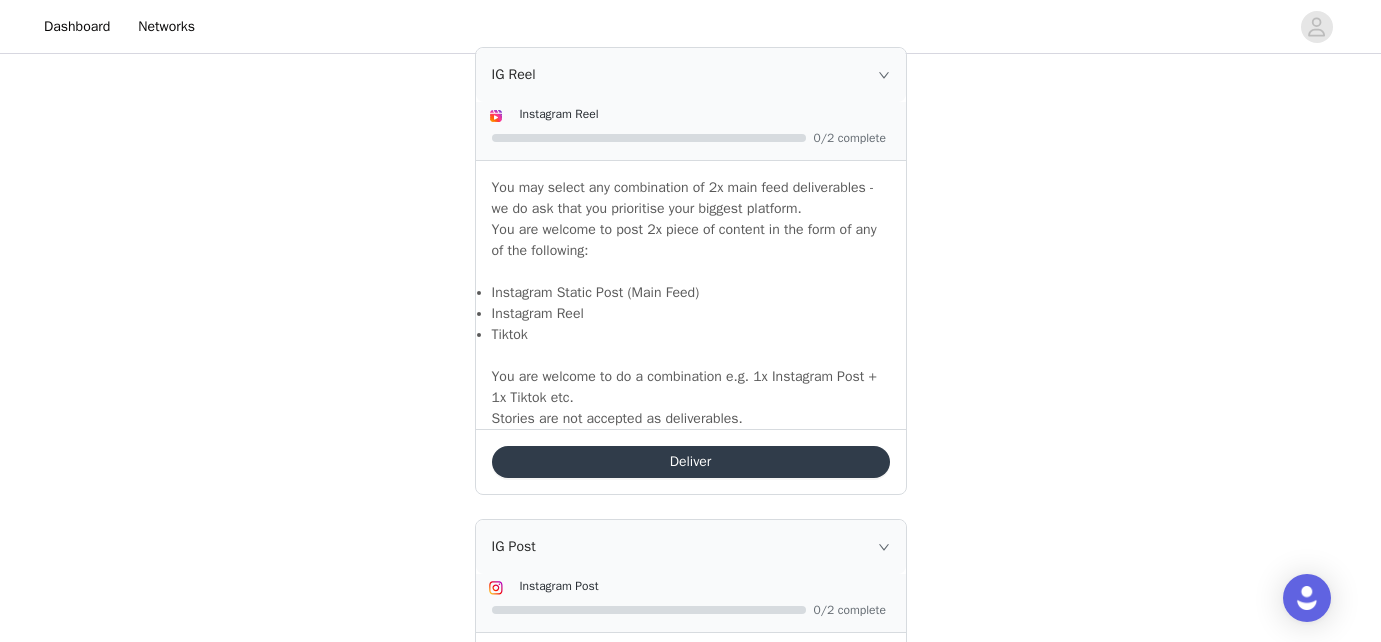 scroll, scrollTop: 1370, scrollLeft: 0, axis: vertical 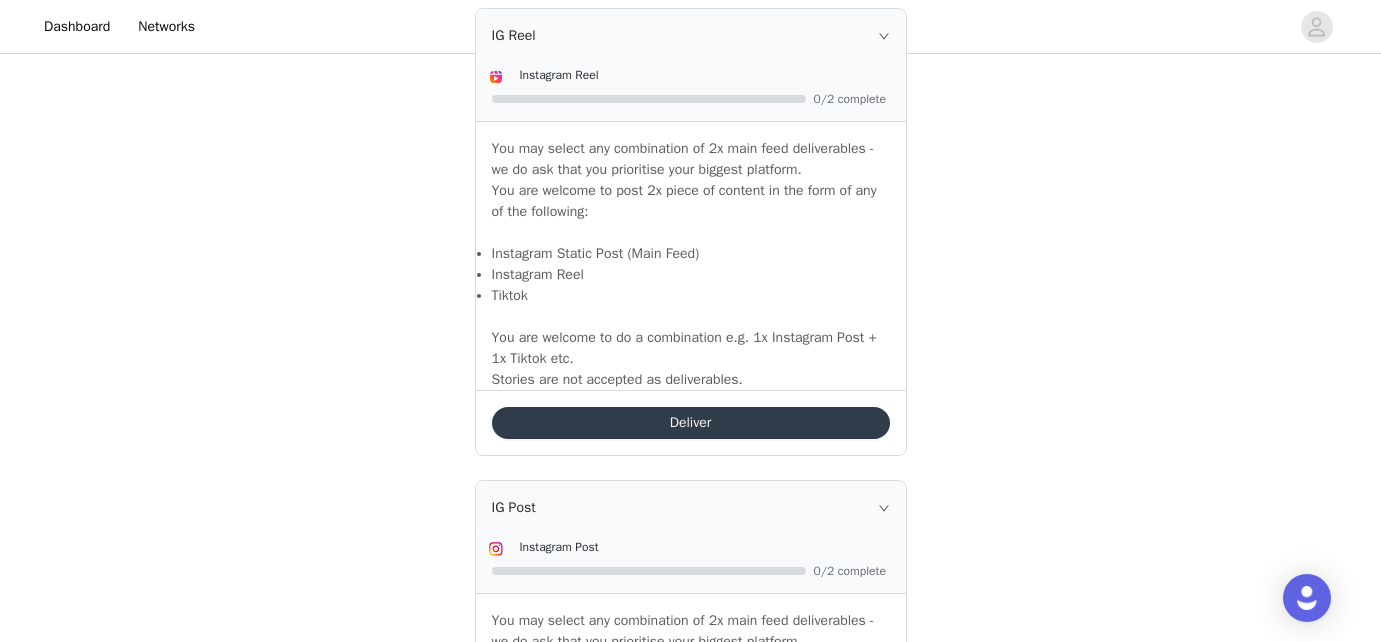 click on "Deliver" at bounding box center [691, 423] 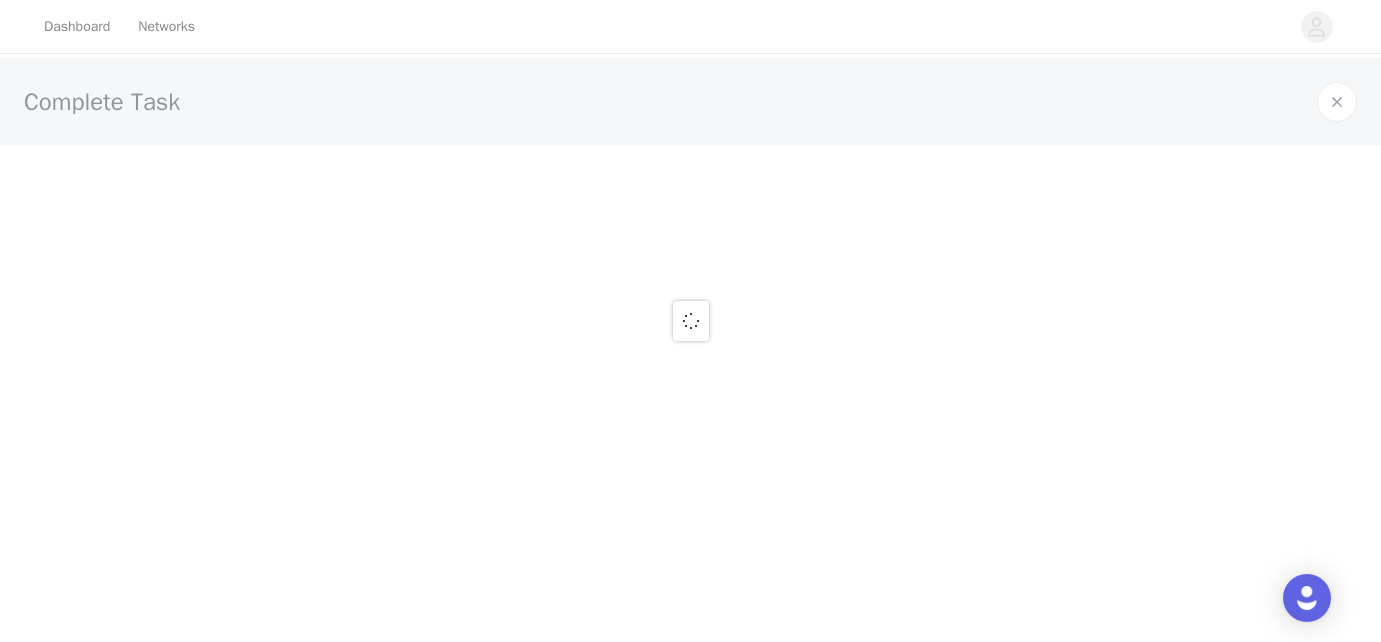 scroll, scrollTop: 0, scrollLeft: 0, axis: both 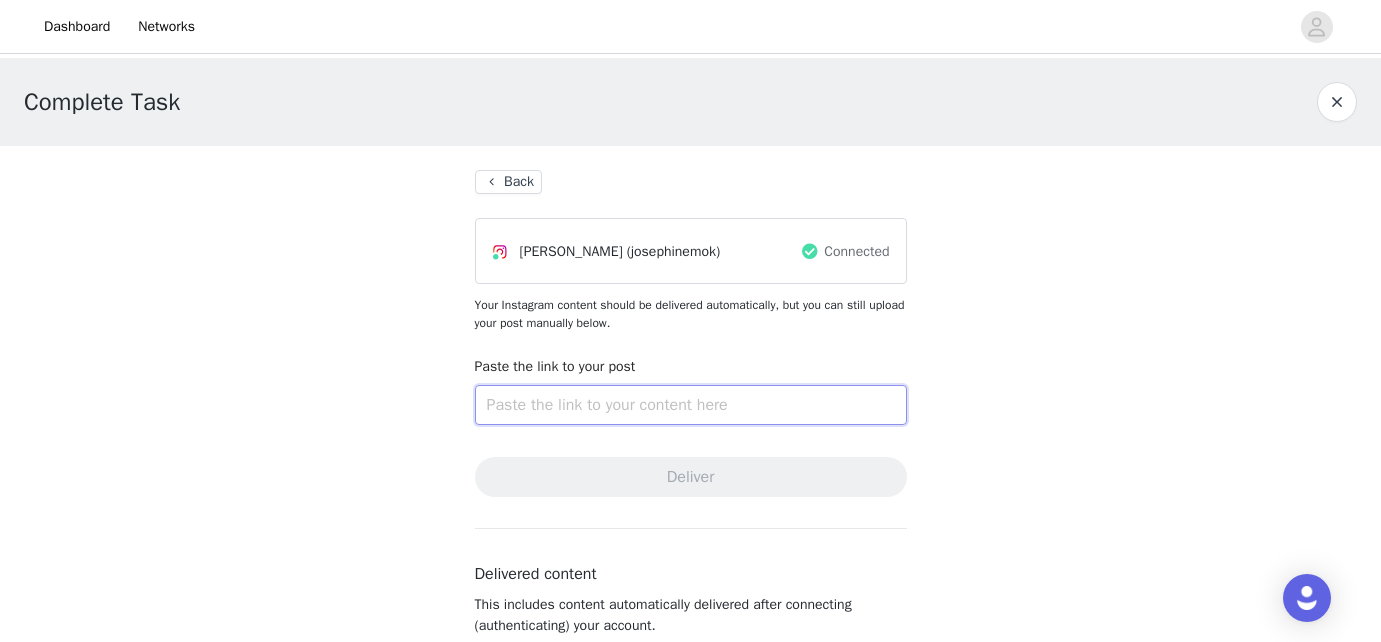 click at bounding box center (691, 405) 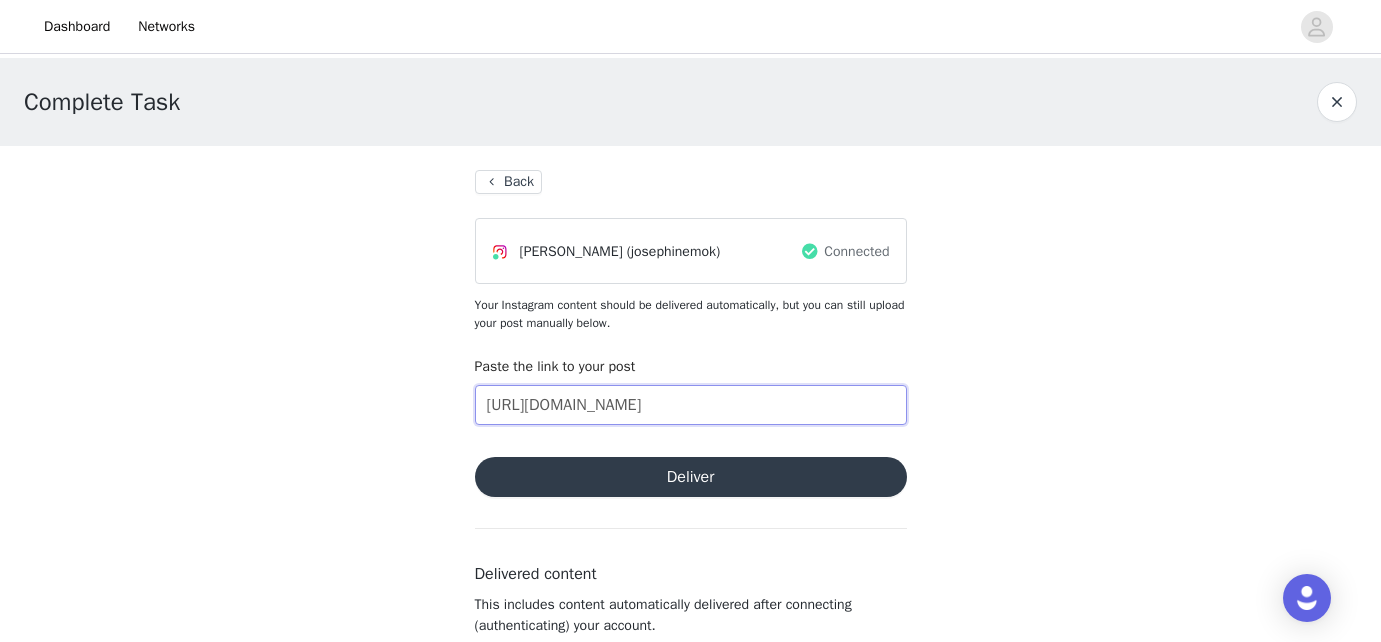 scroll, scrollTop: 0, scrollLeft: 133, axis: horizontal 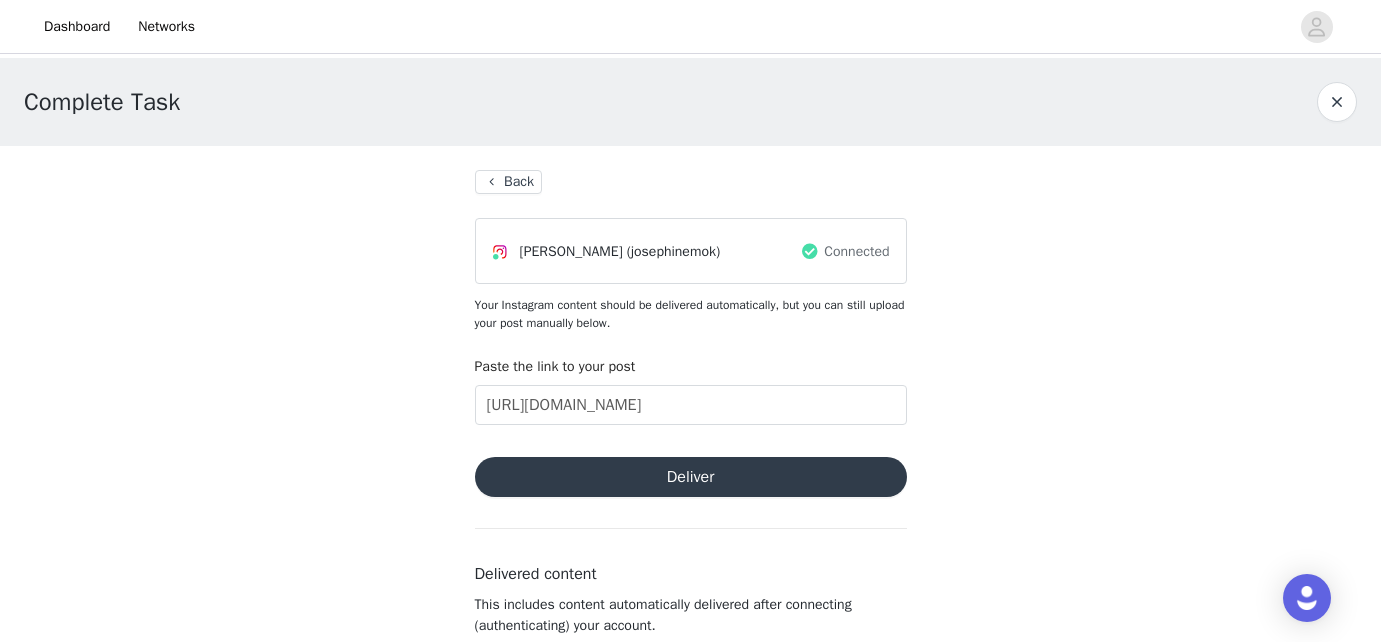click on "Deliver" at bounding box center [691, 477] 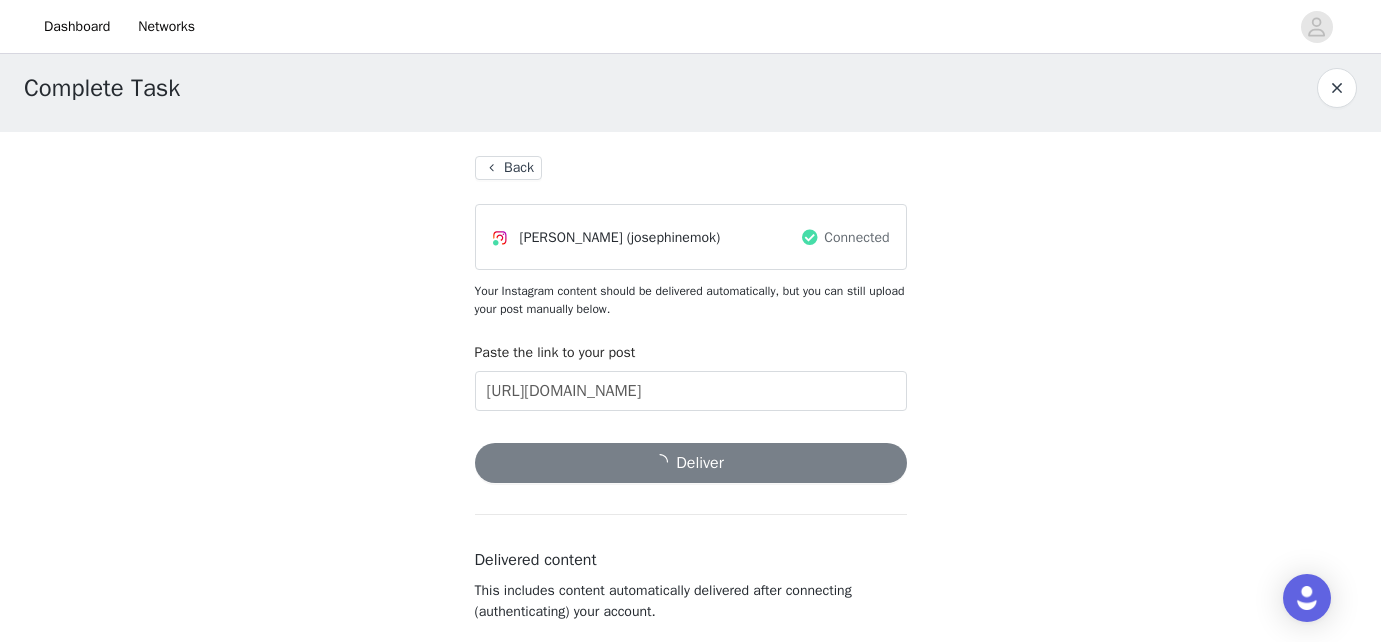 scroll, scrollTop: 0, scrollLeft: 0, axis: both 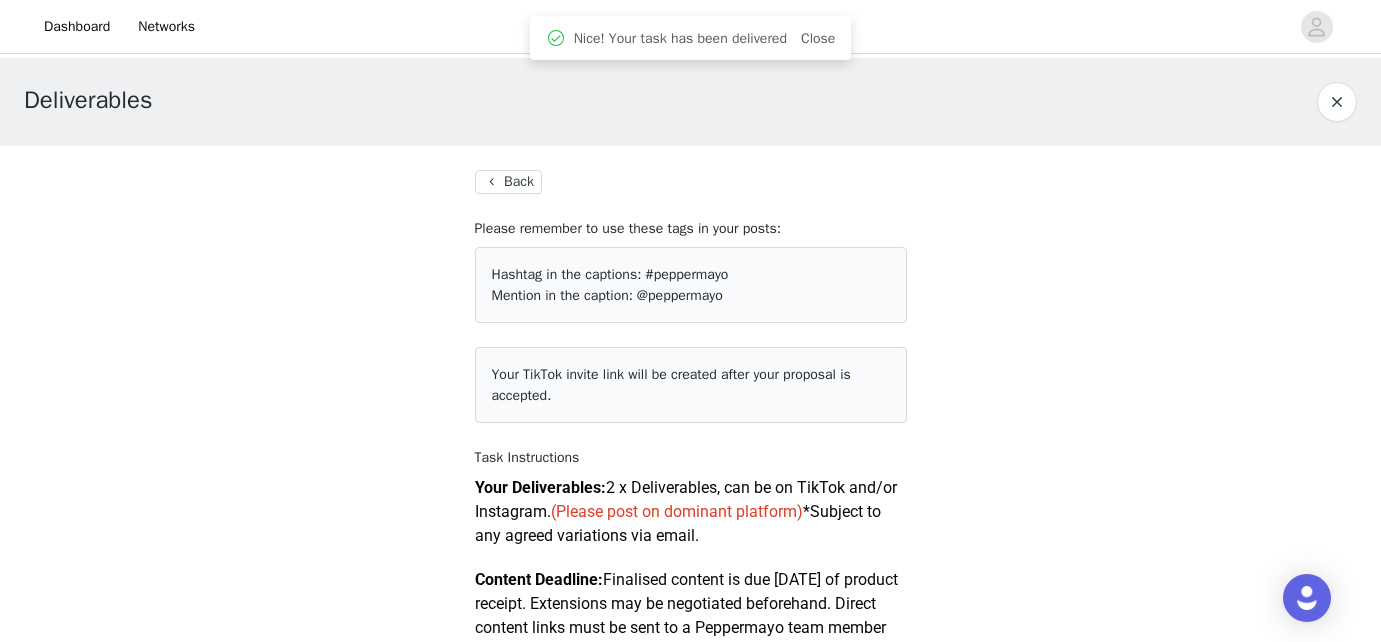 click on "Back" at bounding box center (508, 182) 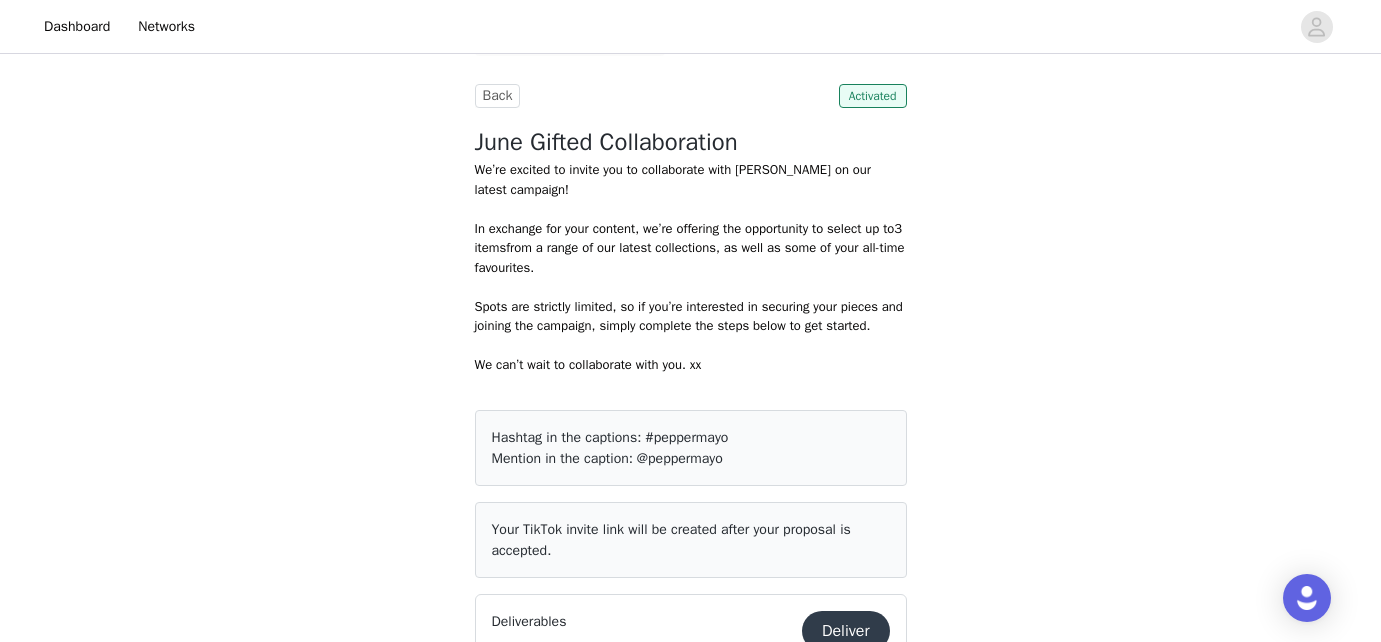 scroll, scrollTop: 1114, scrollLeft: 0, axis: vertical 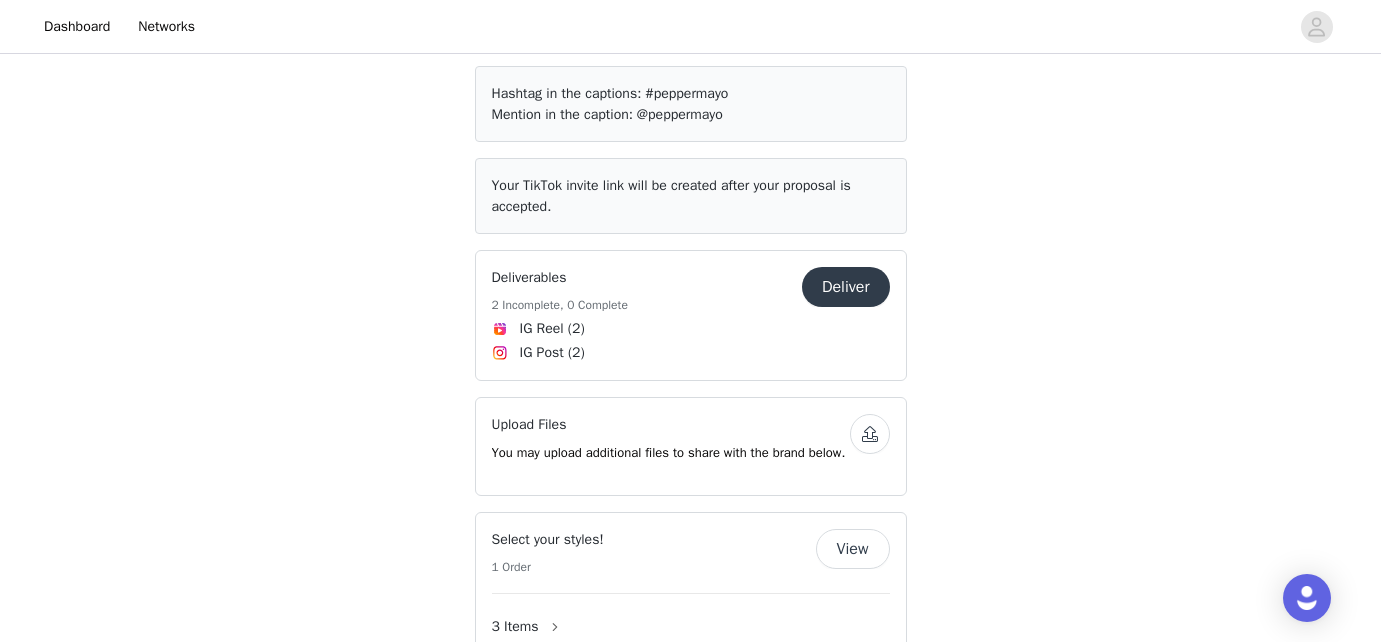 click on "Deliver" at bounding box center [846, 287] 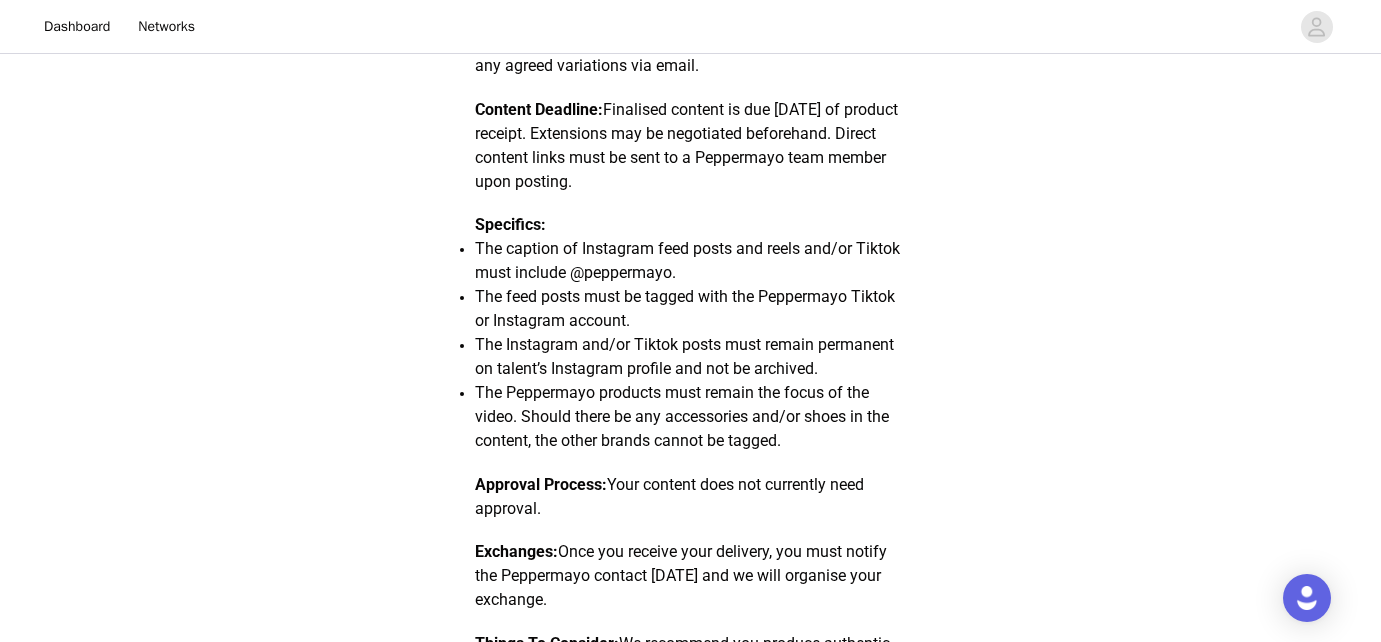 scroll, scrollTop: 516, scrollLeft: 0, axis: vertical 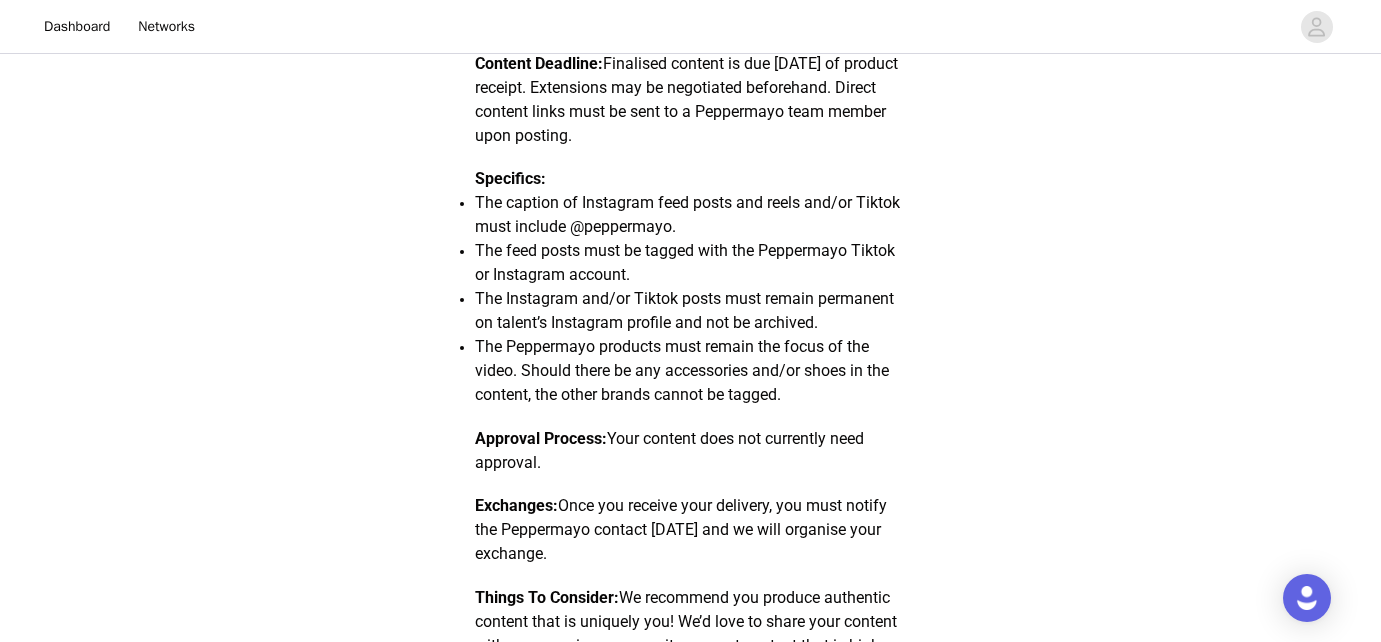 drag, startPoint x: 666, startPoint y: 552, endPoint x: 573, endPoint y: 501, distance: 106.06602 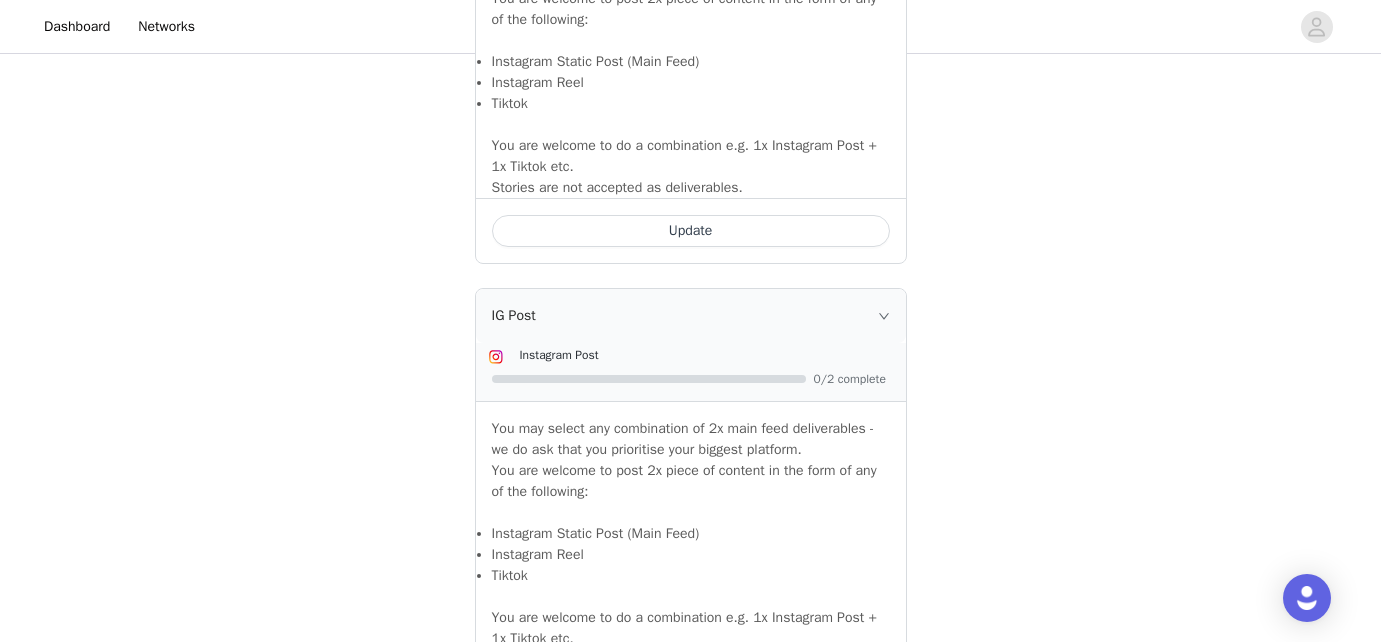 scroll, scrollTop: 1529, scrollLeft: 0, axis: vertical 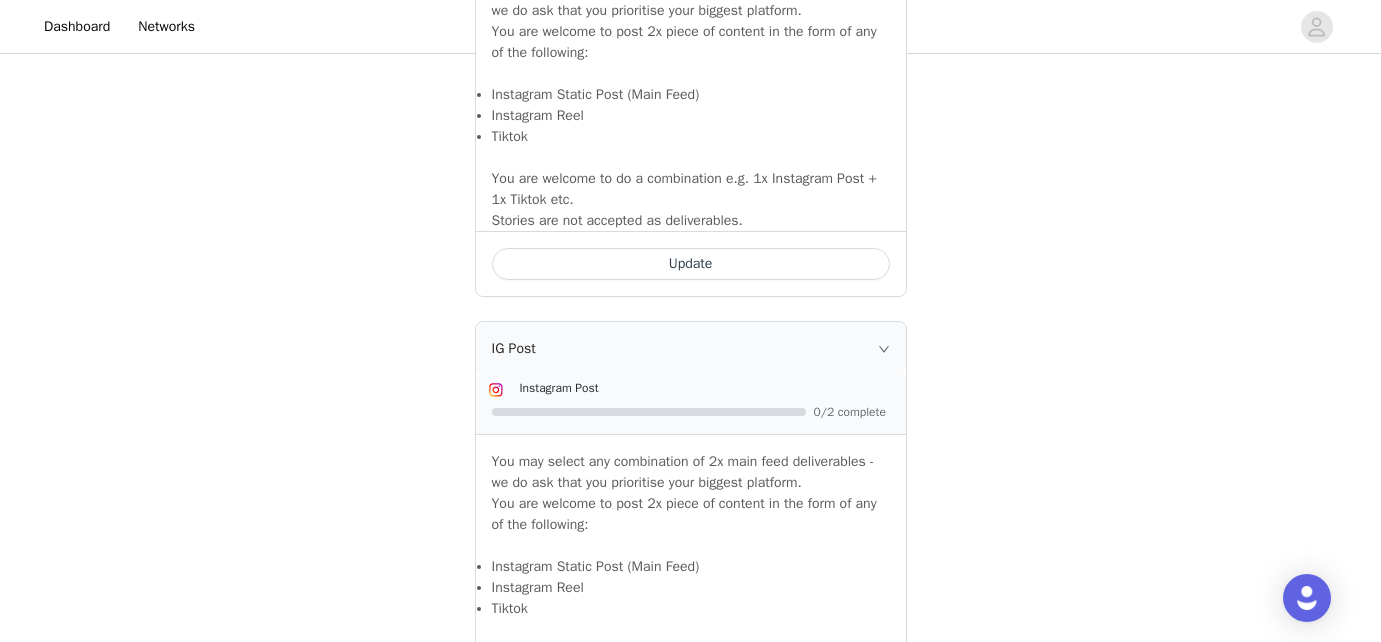 click 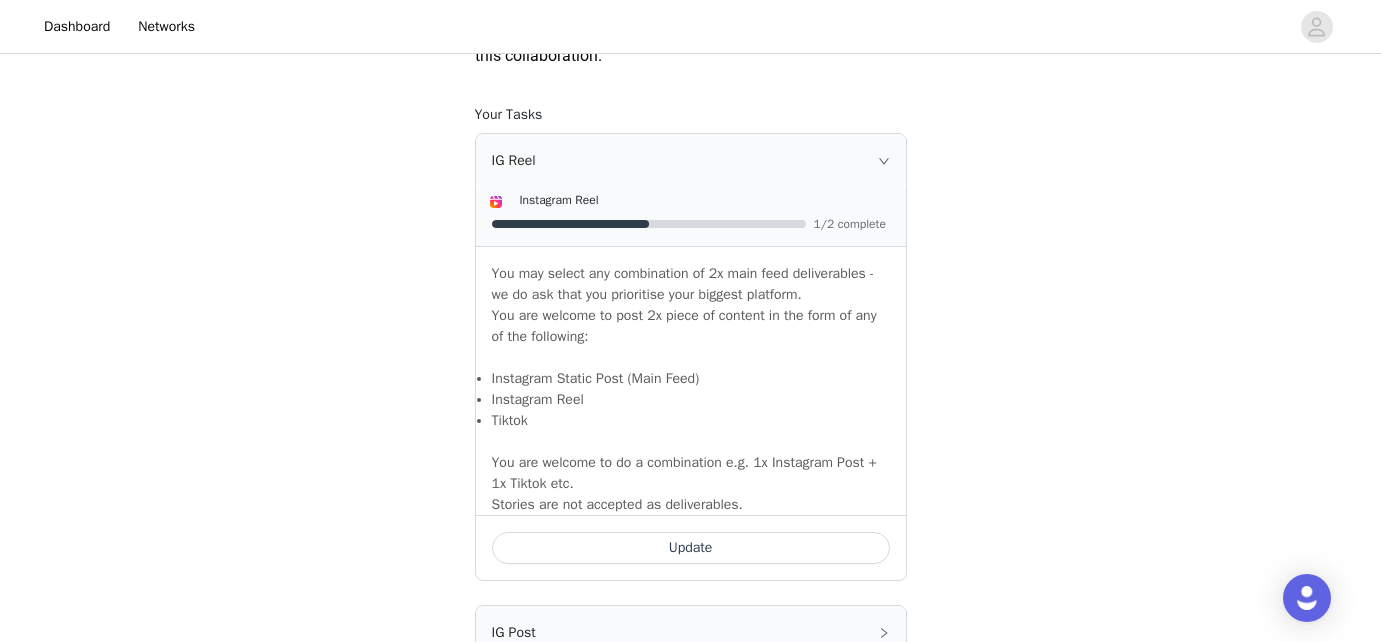 scroll, scrollTop: 1212, scrollLeft: 0, axis: vertical 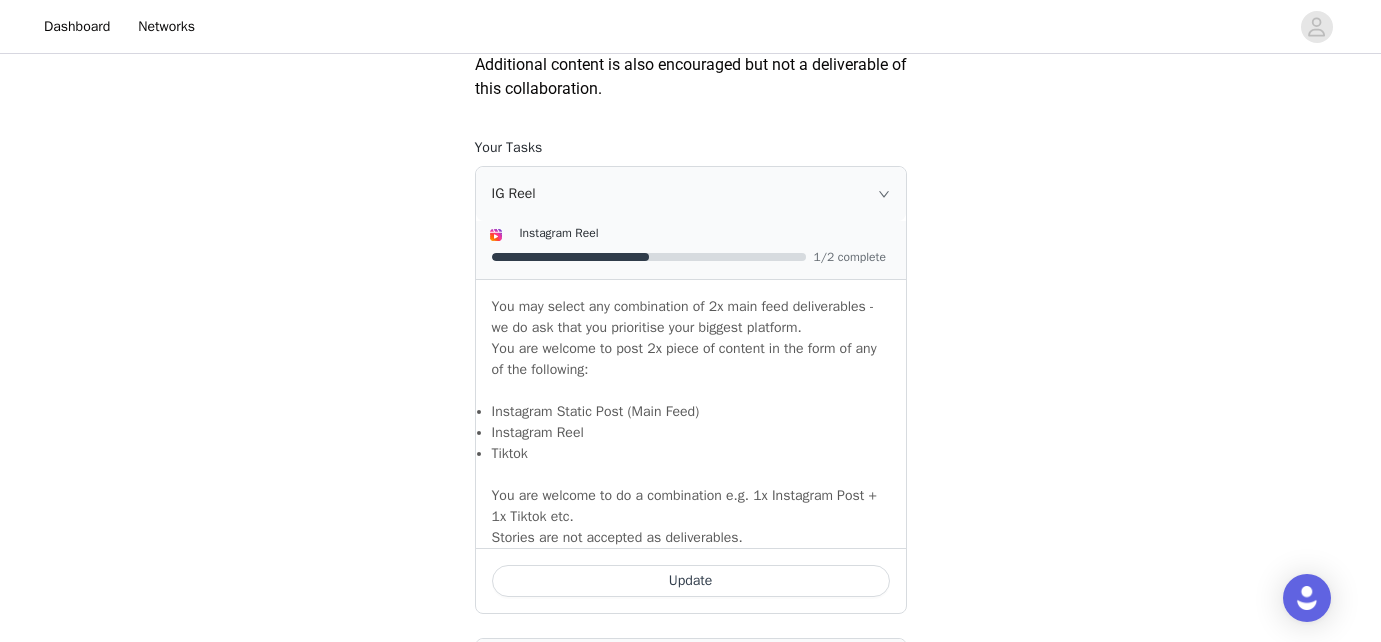 click 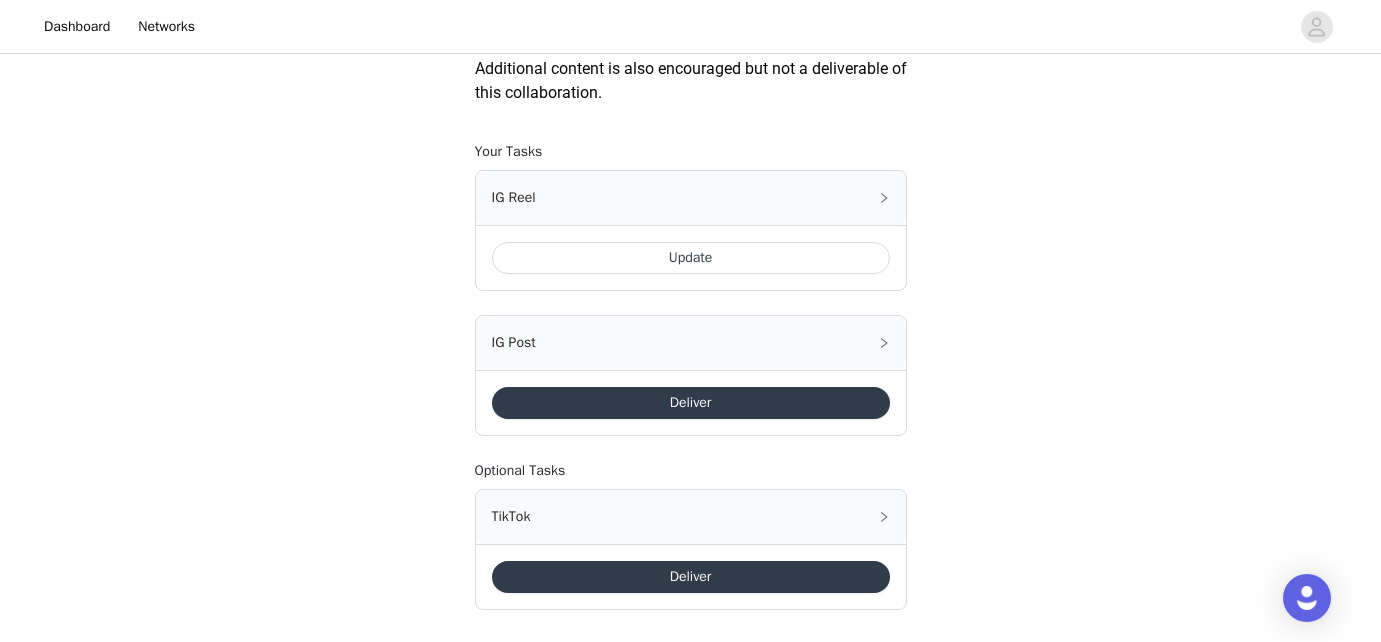 scroll, scrollTop: 1166, scrollLeft: 0, axis: vertical 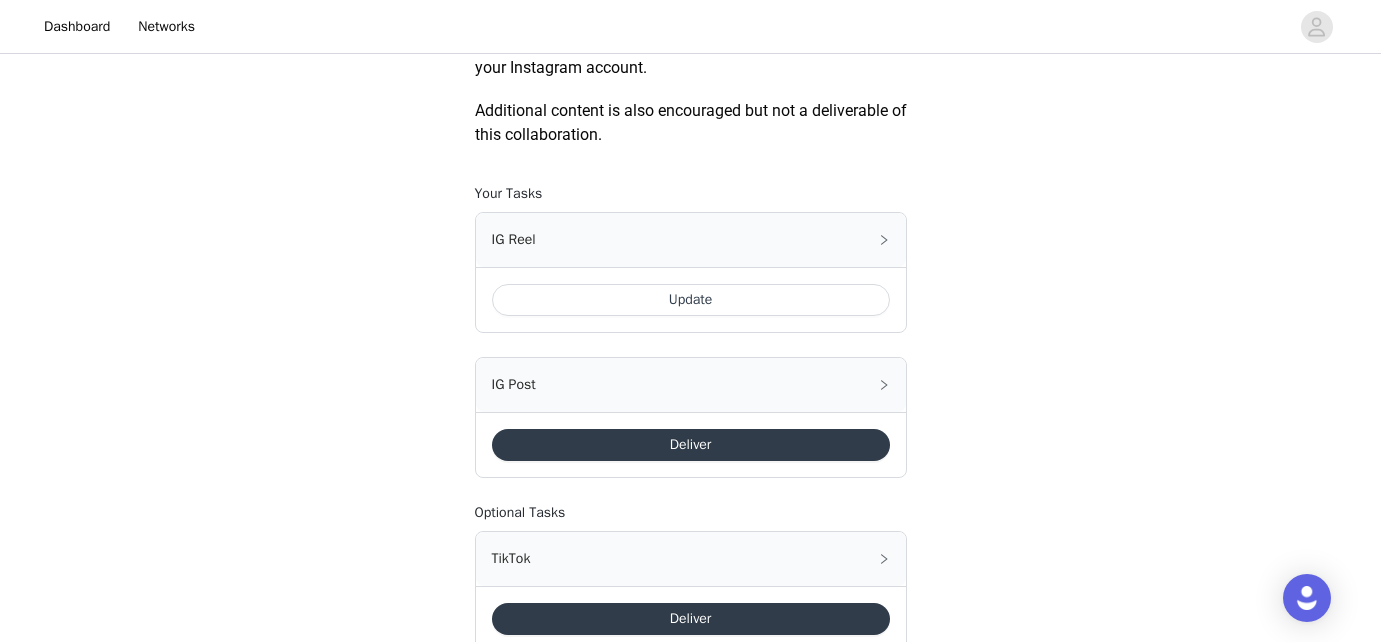 click 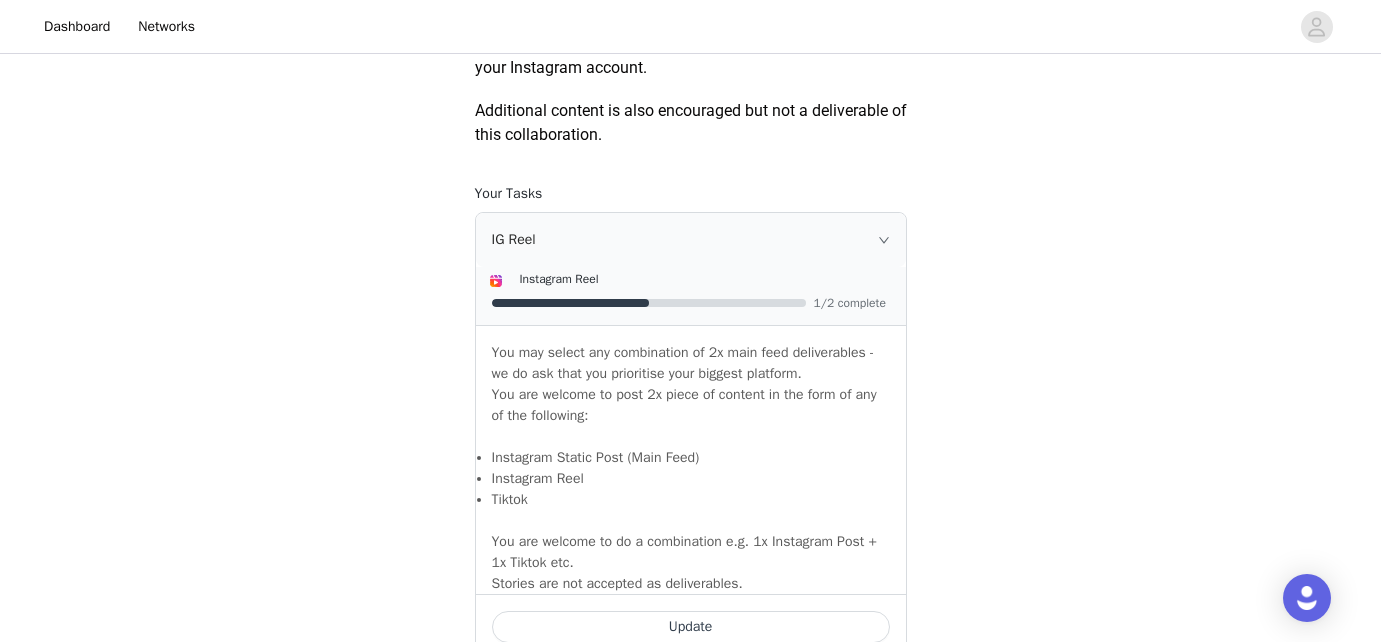 click 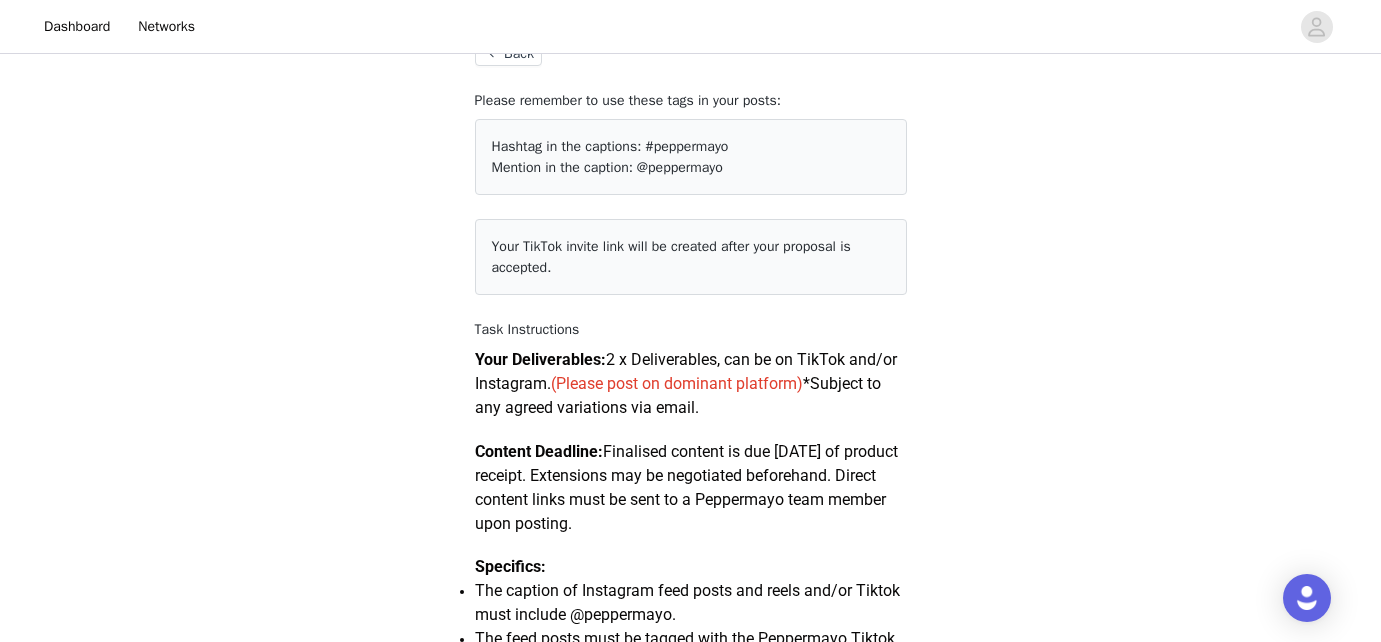 scroll, scrollTop: 0, scrollLeft: 0, axis: both 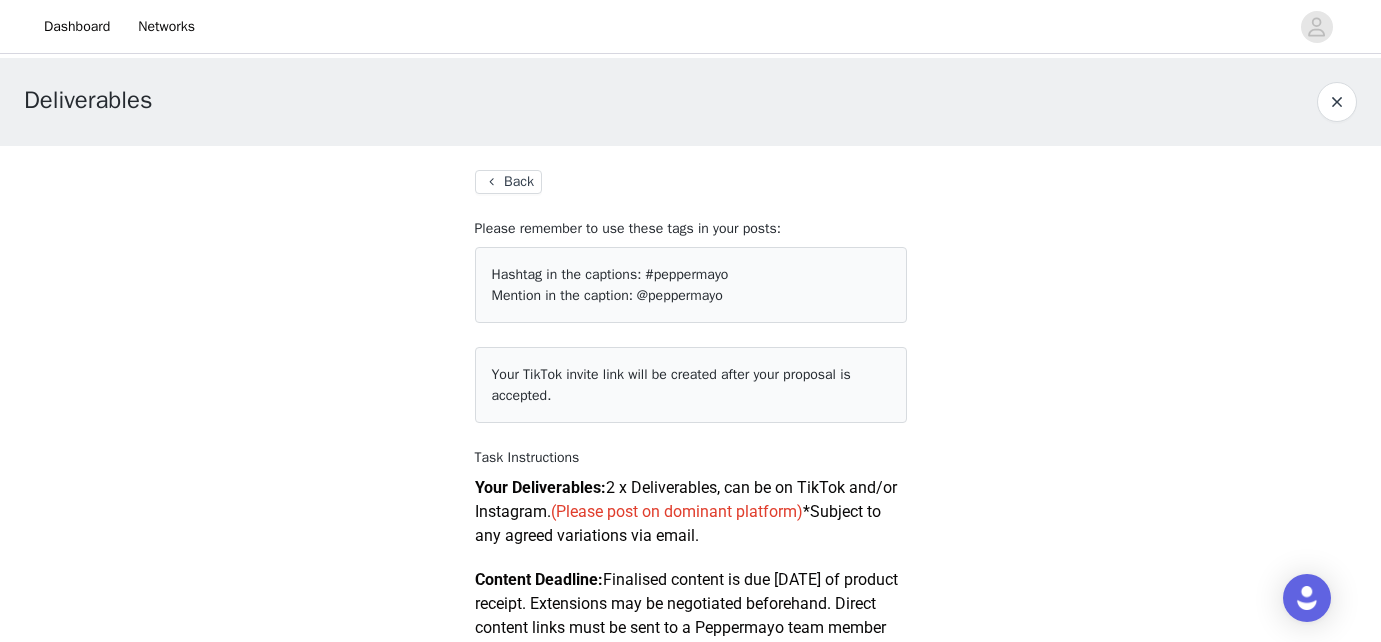 click on "Back" at bounding box center [508, 182] 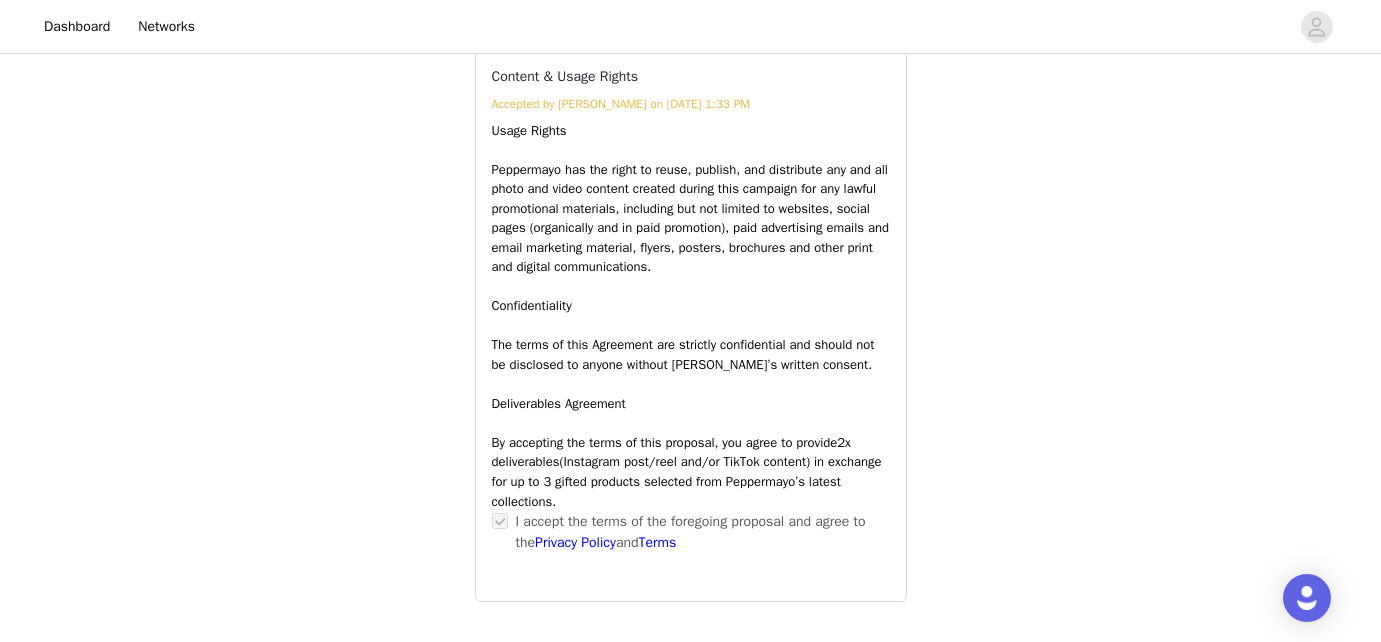 scroll, scrollTop: 2026, scrollLeft: 0, axis: vertical 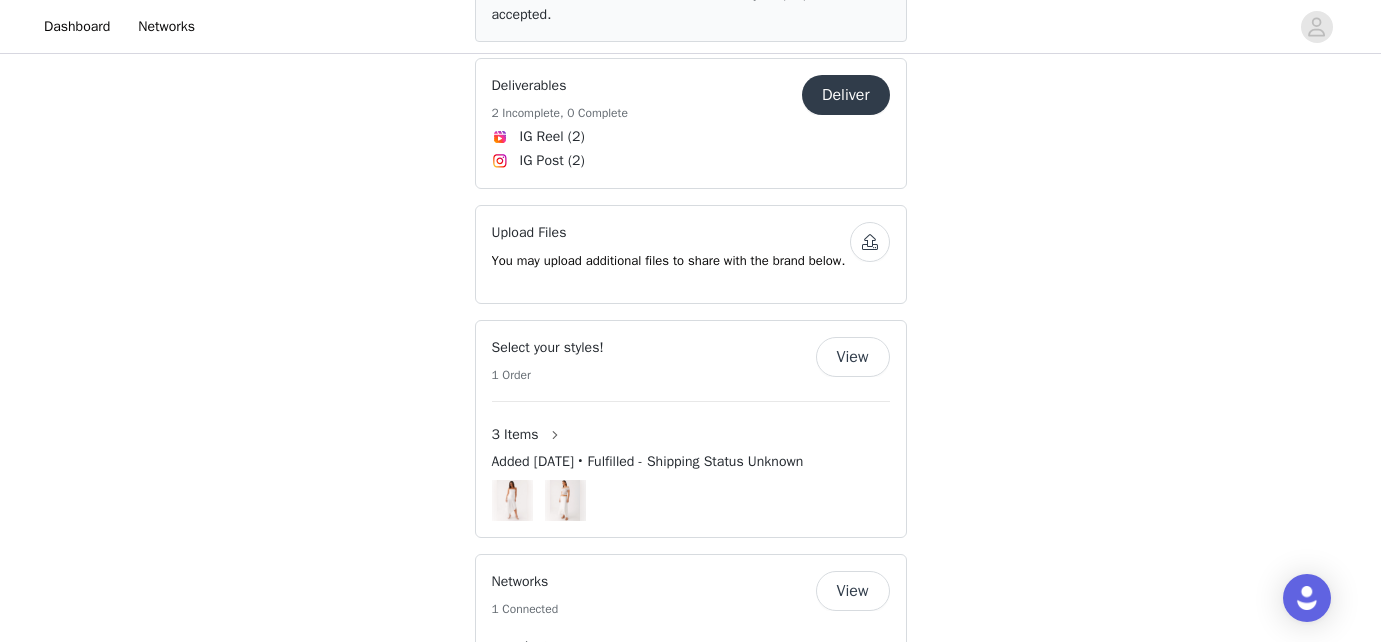 click on "Deliver" at bounding box center [846, 95] 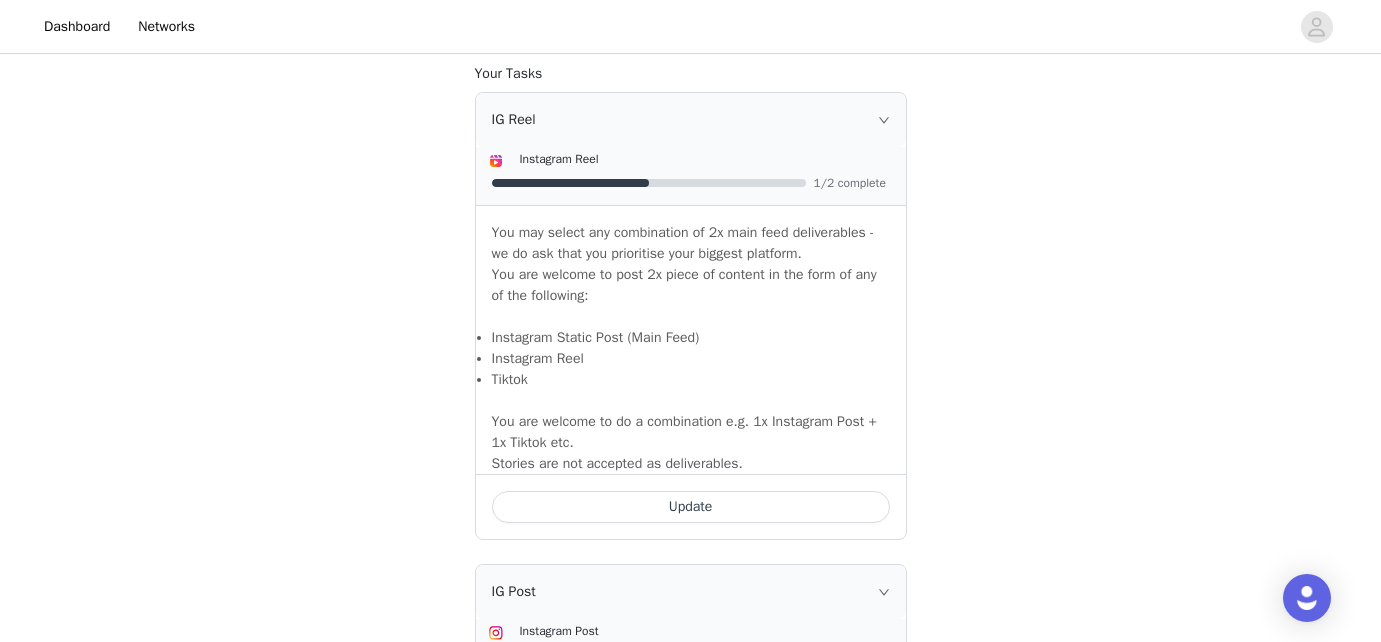 scroll, scrollTop: 1274, scrollLeft: 0, axis: vertical 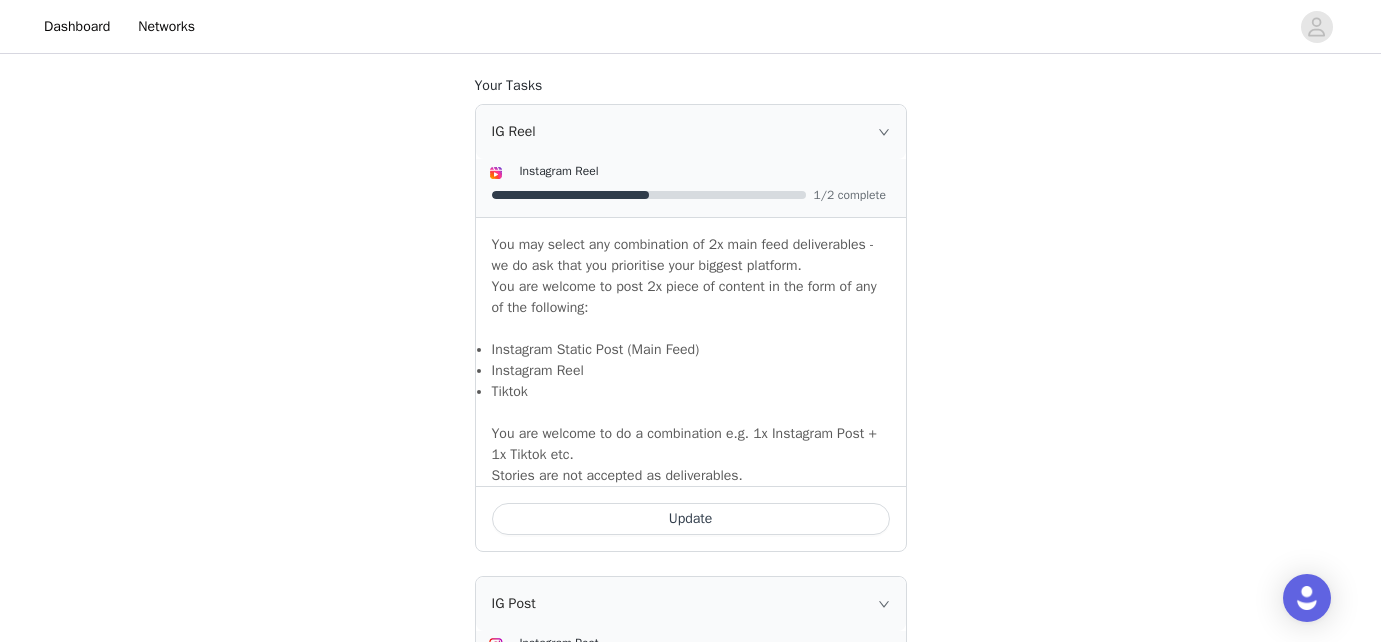 click on "Update" at bounding box center [691, 519] 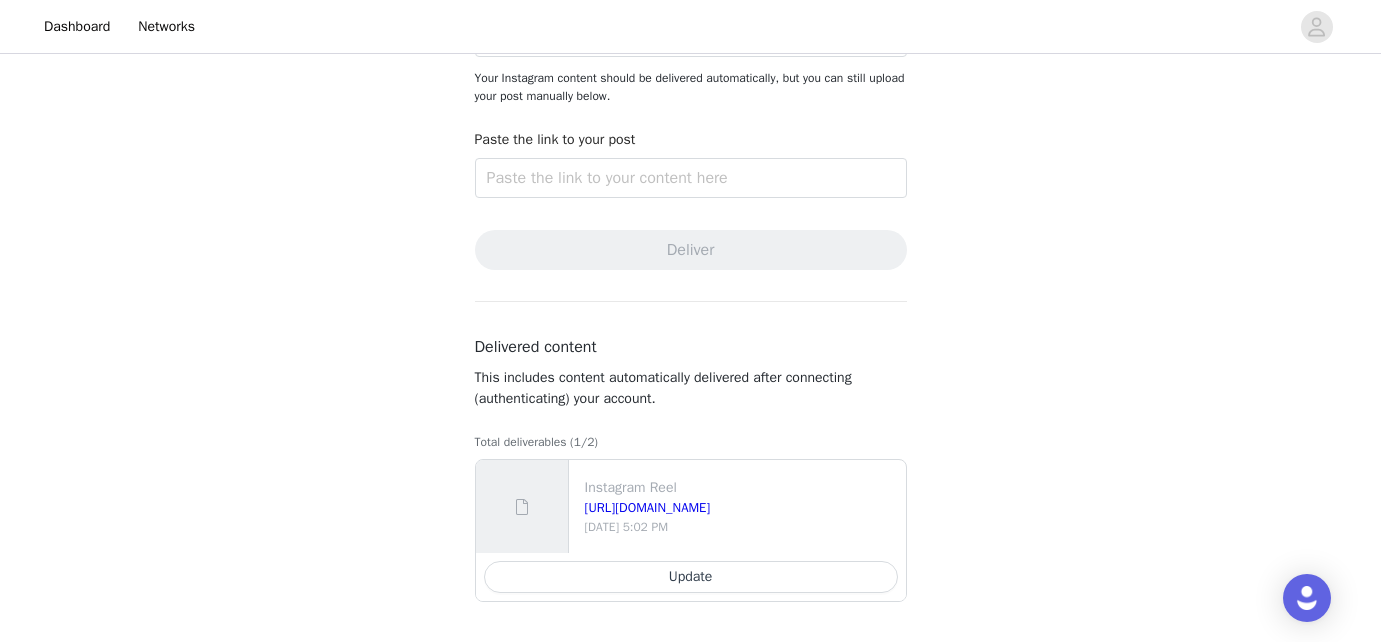 scroll, scrollTop: 0, scrollLeft: 0, axis: both 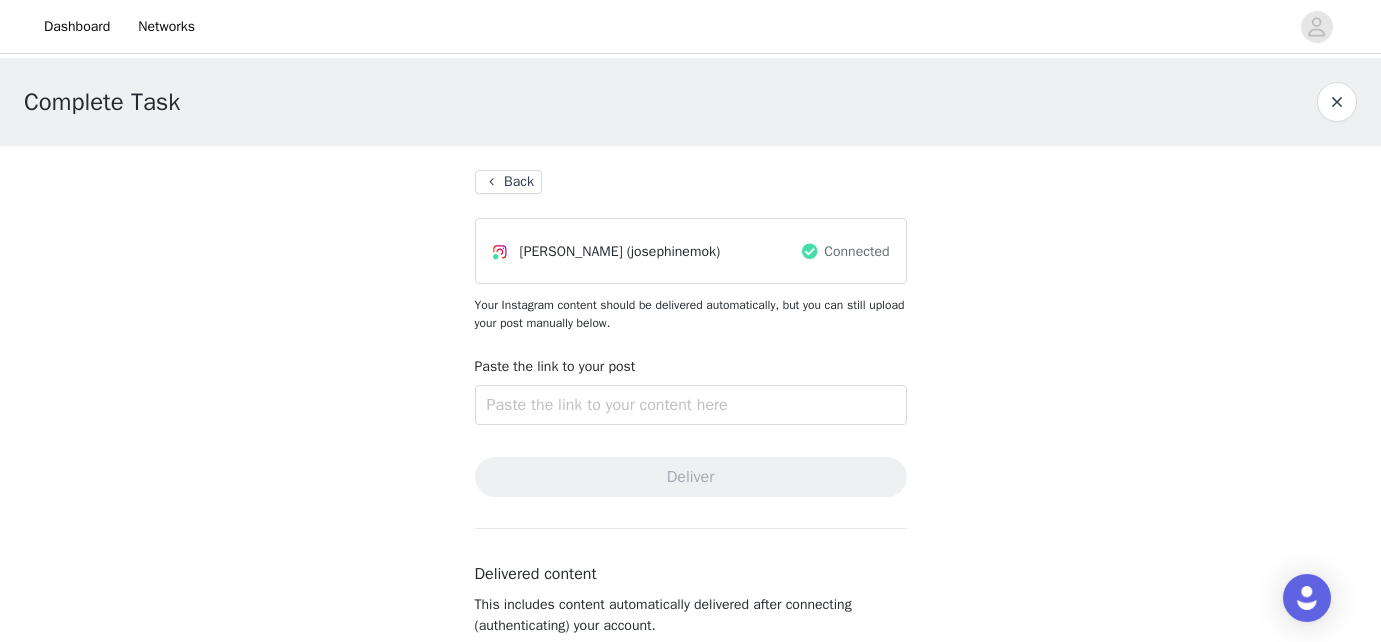 click on "Back" at bounding box center [508, 182] 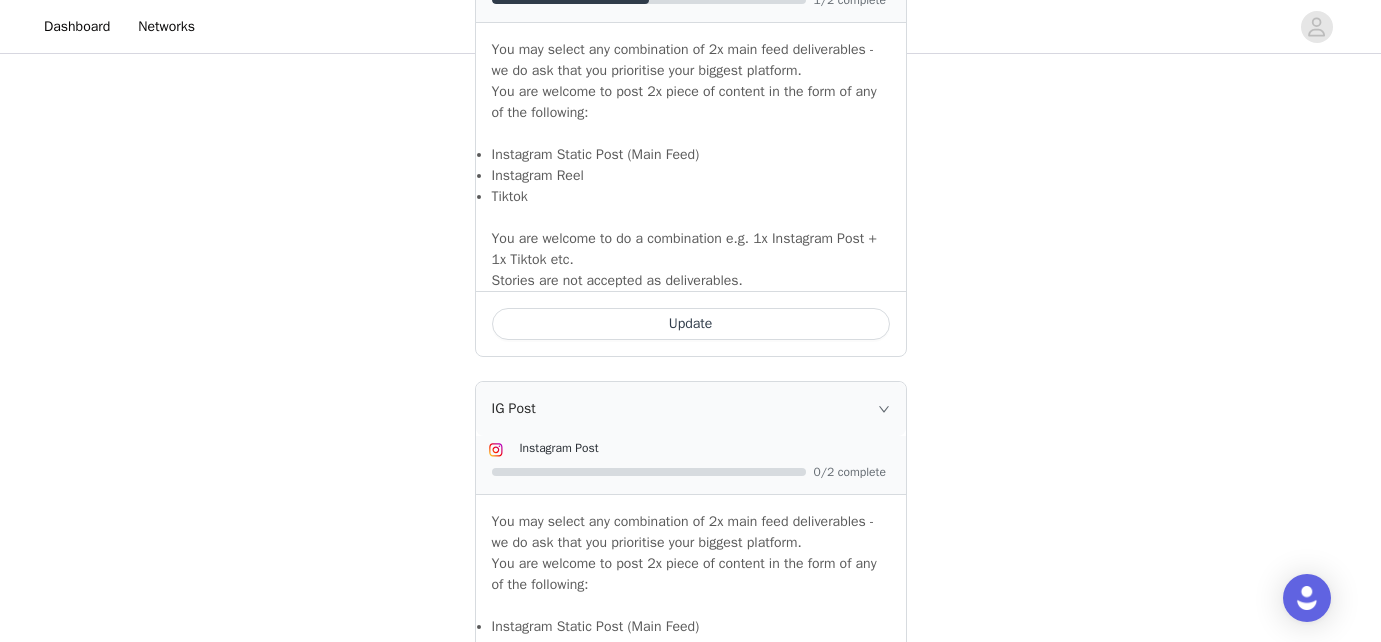 scroll, scrollTop: 1444, scrollLeft: 0, axis: vertical 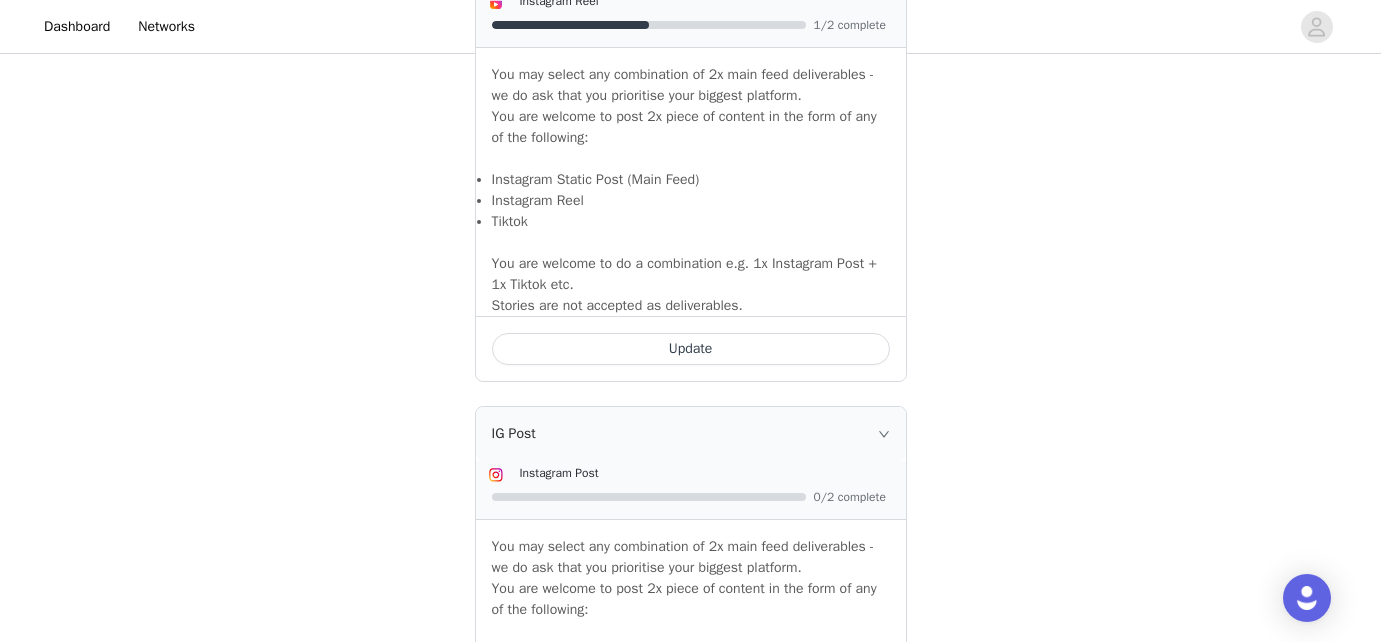 click on "Update" at bounding box center (691, 349) 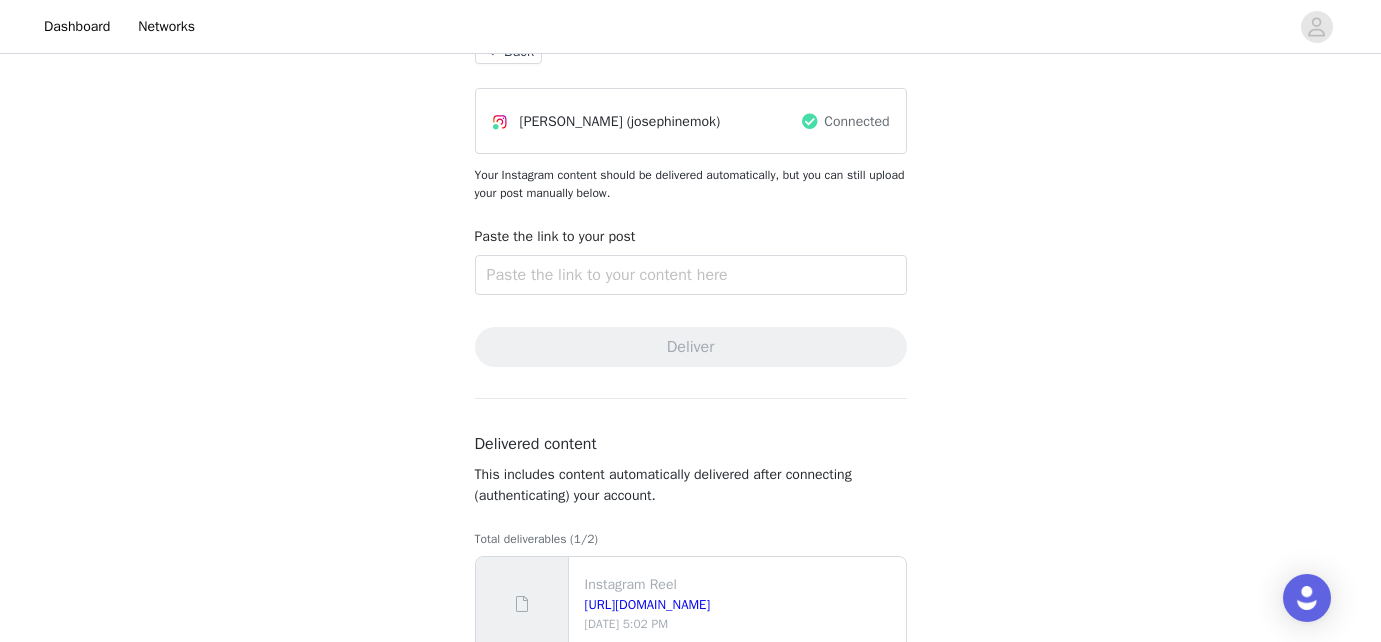scroll, scrollTop: 102, scrollLeft: 0, axis: vertical 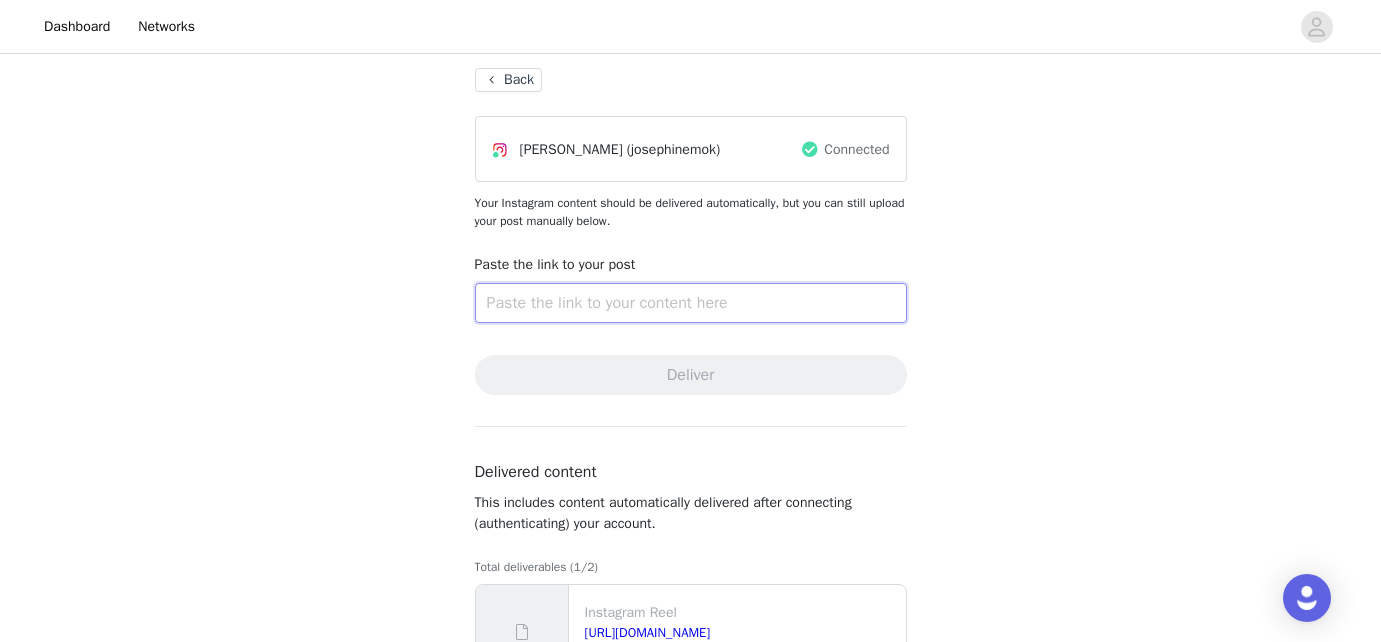 click at bounding box center (691, 303) 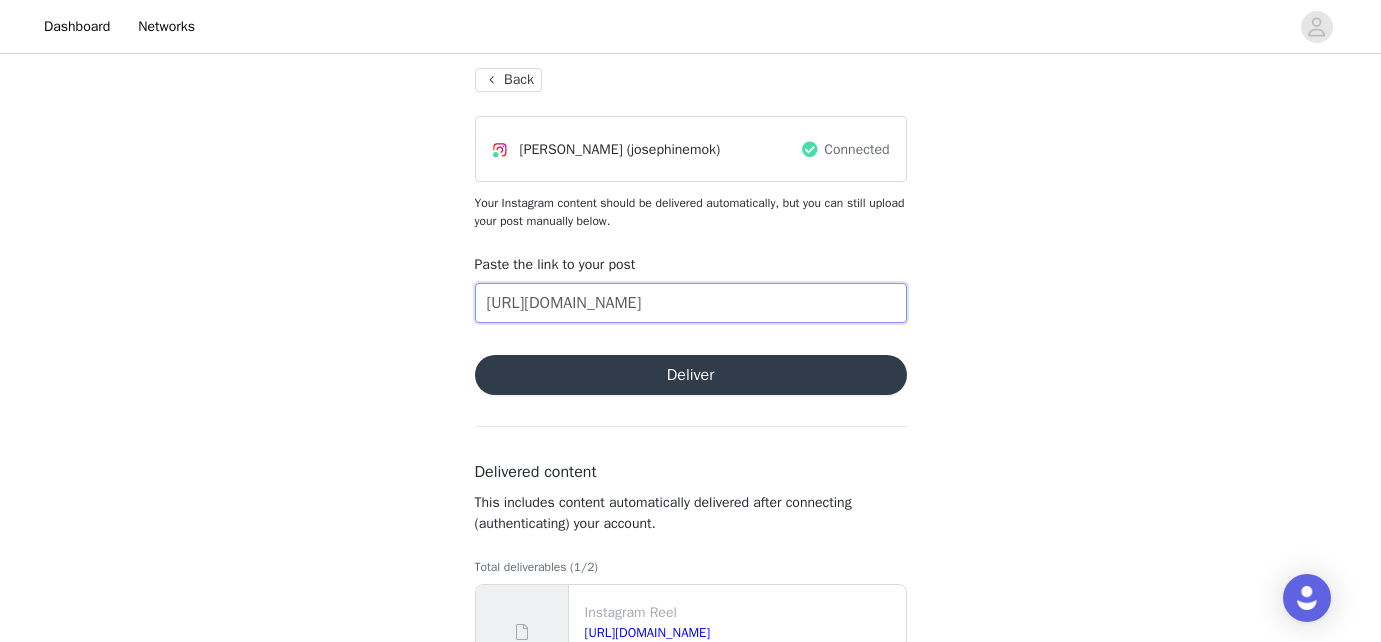 type on "[URL][DOMAIN_NAME]" 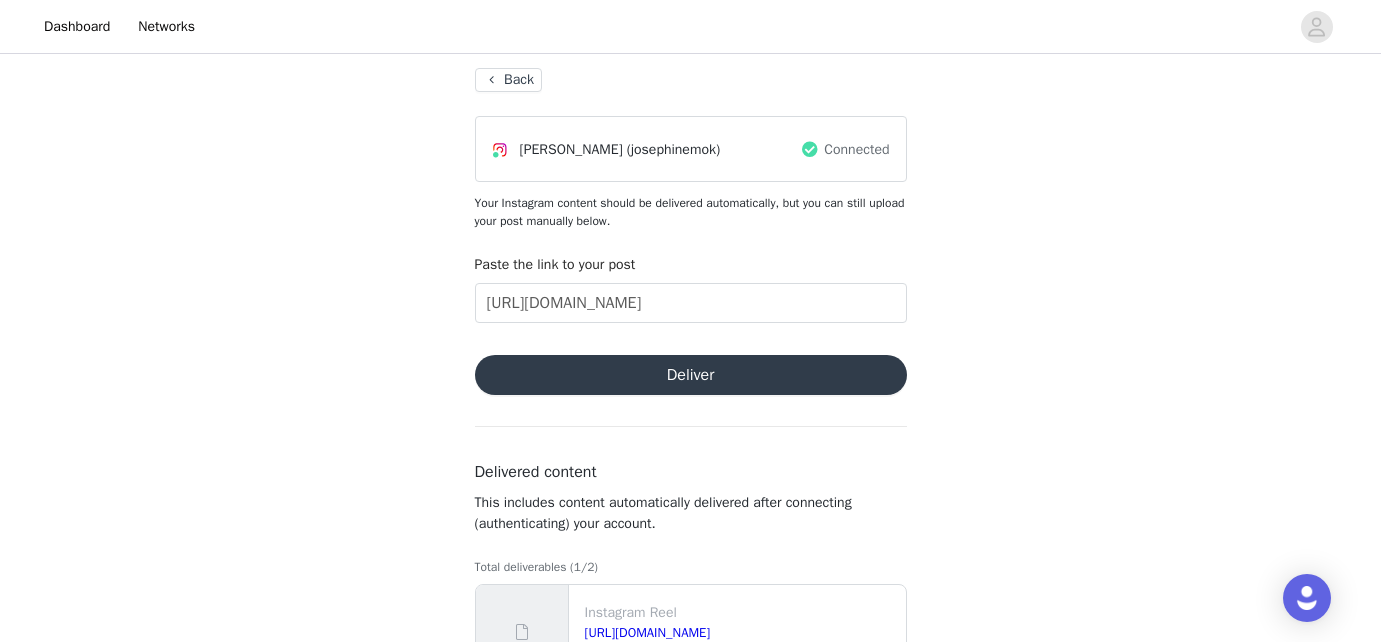click on "Deliver" at bounding box center [691, 375] 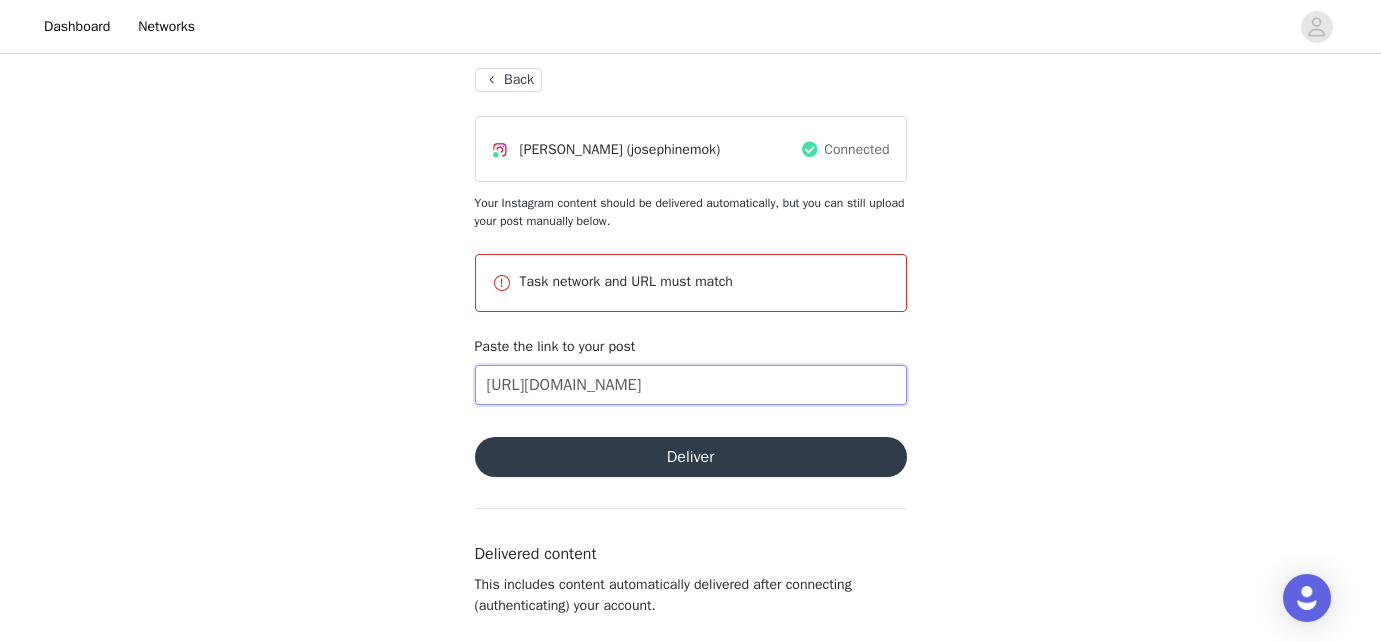 click on "[URL][DOMAIN_NAME]" at bounding box center [691, 385] 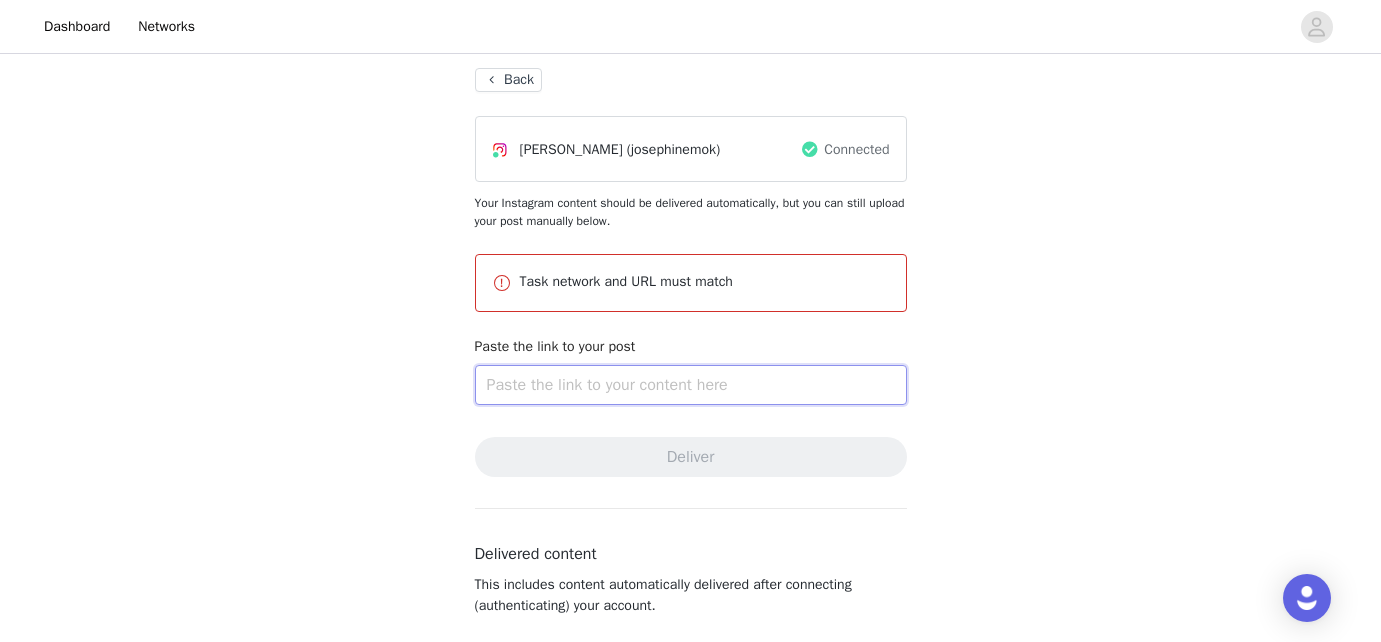 type 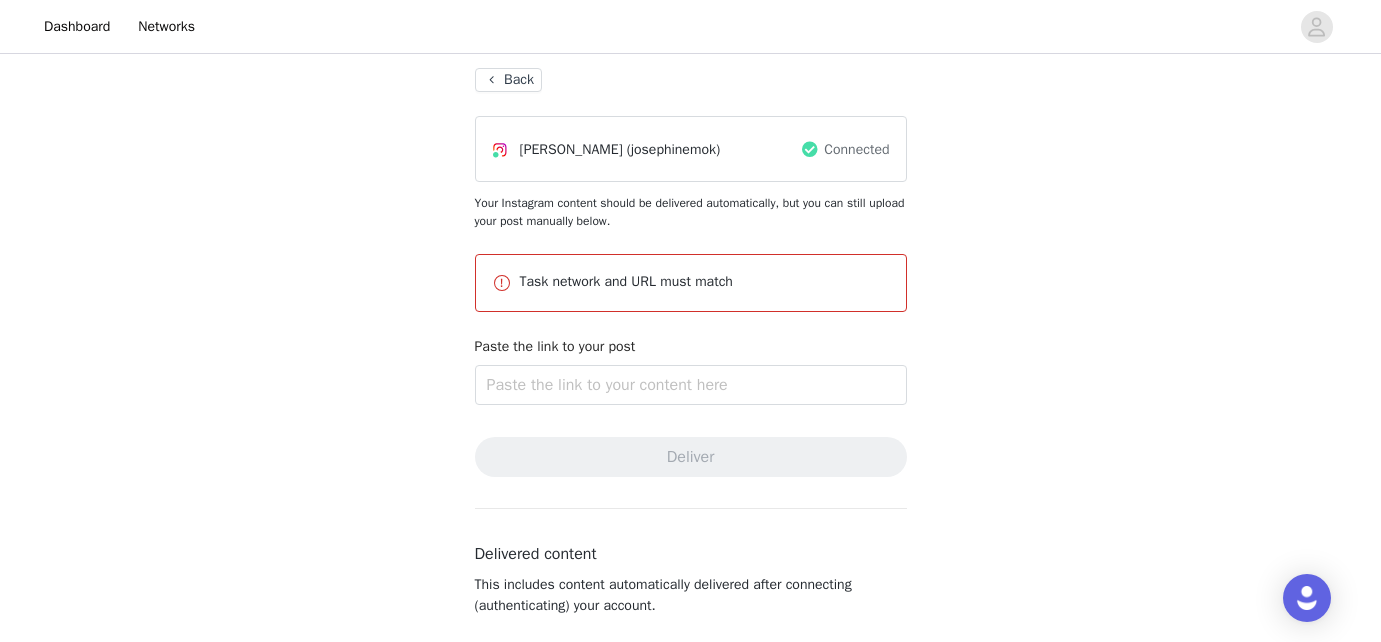 click on "Complete Task
Back
[PERSON_NAME]
(josephinemok)
Connected
Your Instagram content should be delivered automatically, but
you can still upload your post manually below.
Task network and URL must match     Paste the link to your post     Deliver     Delivered content
This includes content automatically delivered after connecting (authenticating) your account.
Total deliverables (1/2)     Instagram Reel   [URL][DOMAIN_NAME]   [DATE] 5:02 PM     Update" at bounding box center [690, 402] 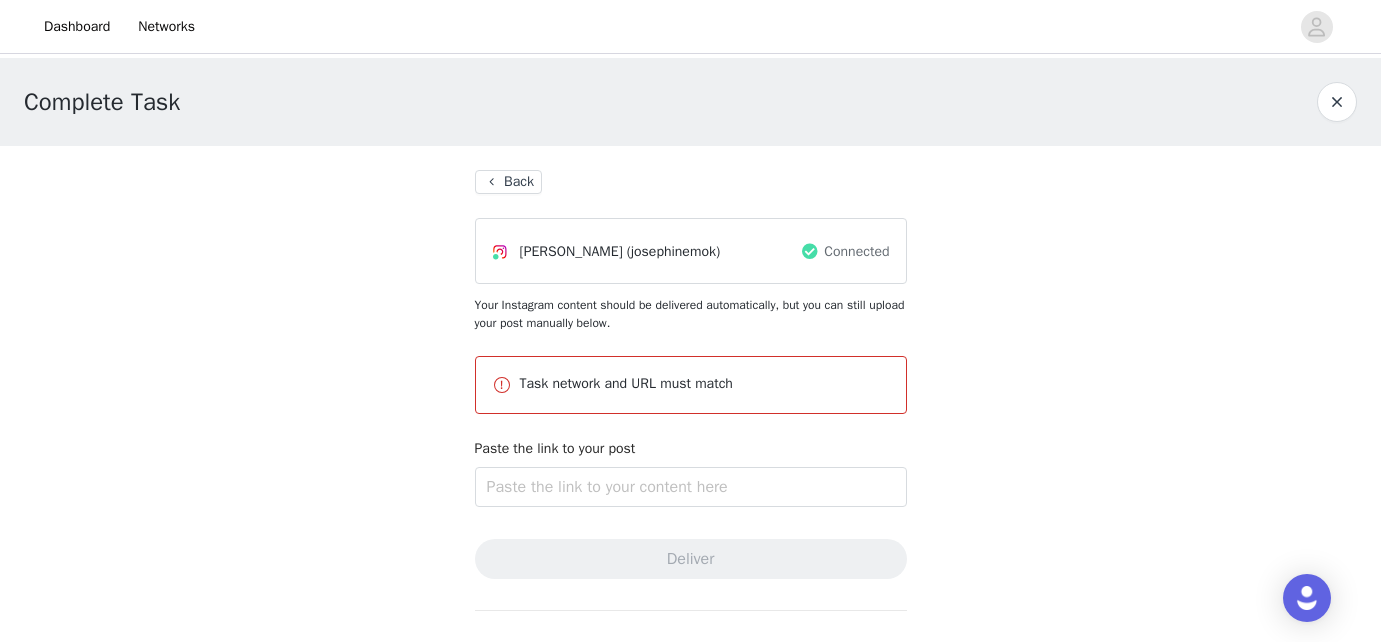click on "Back" at bounding box center [508, 182] 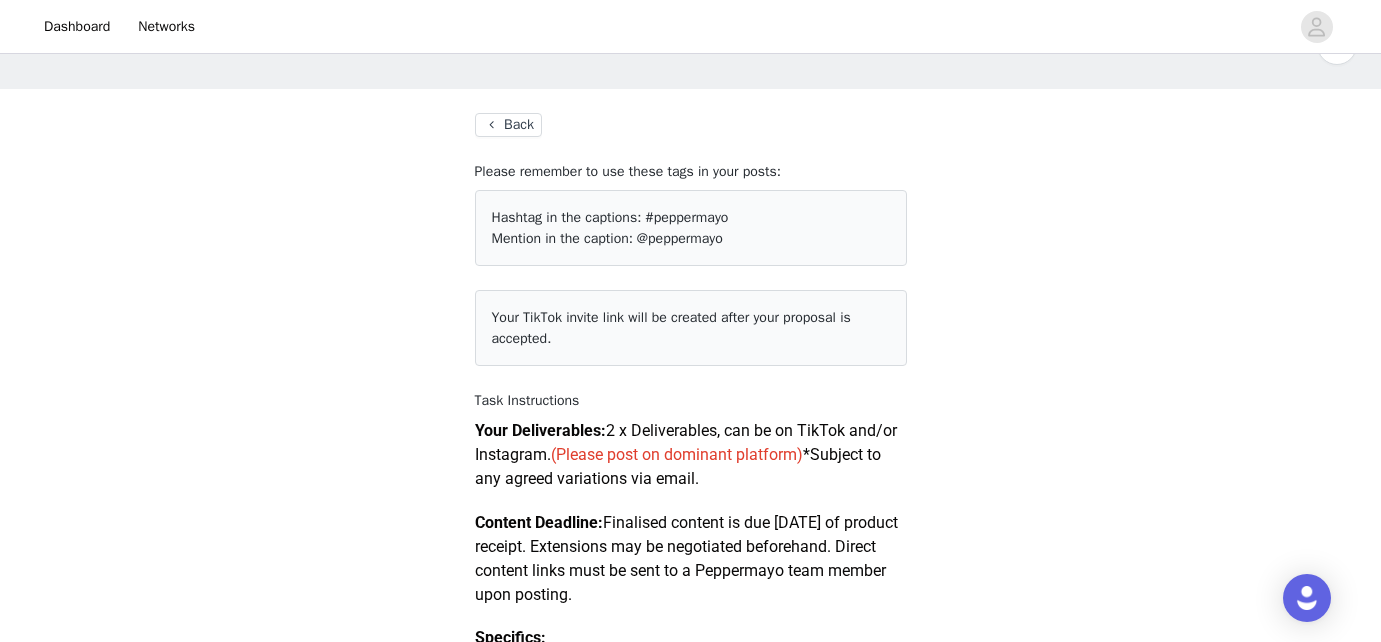 scroll, scrollTop: 69, scrollLeft: 0, axis: vertical 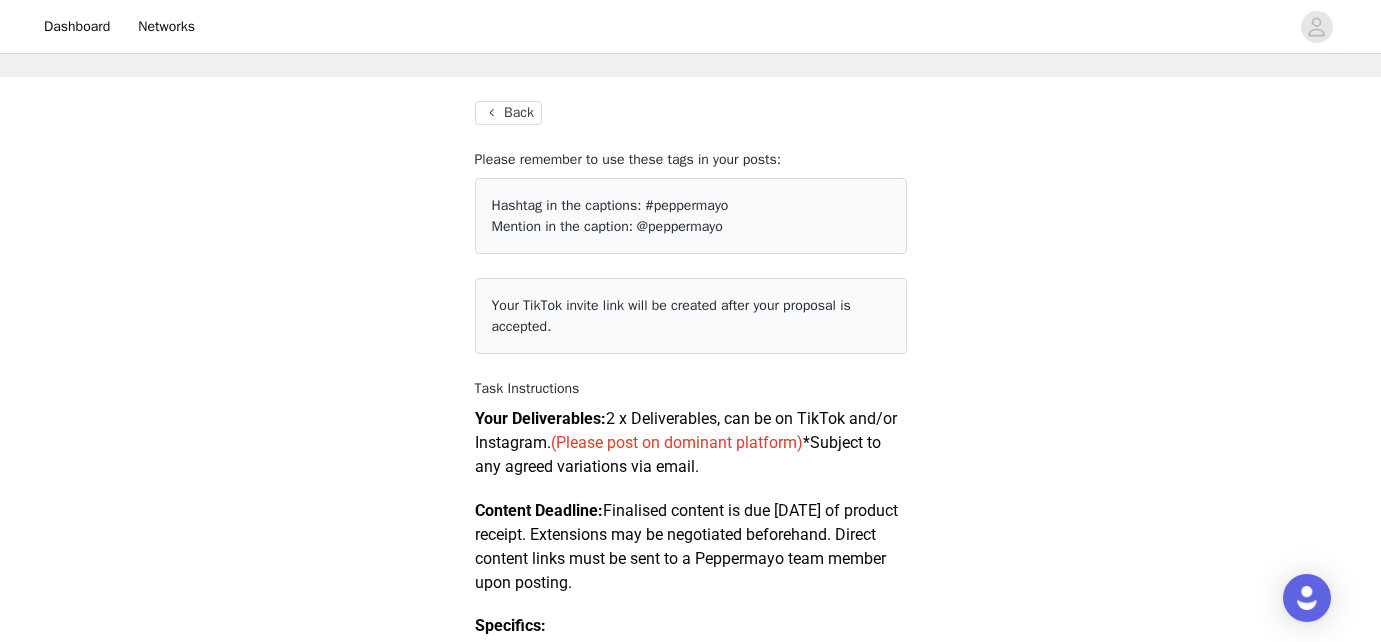 click on "Back" at bounding box center [508, 113] 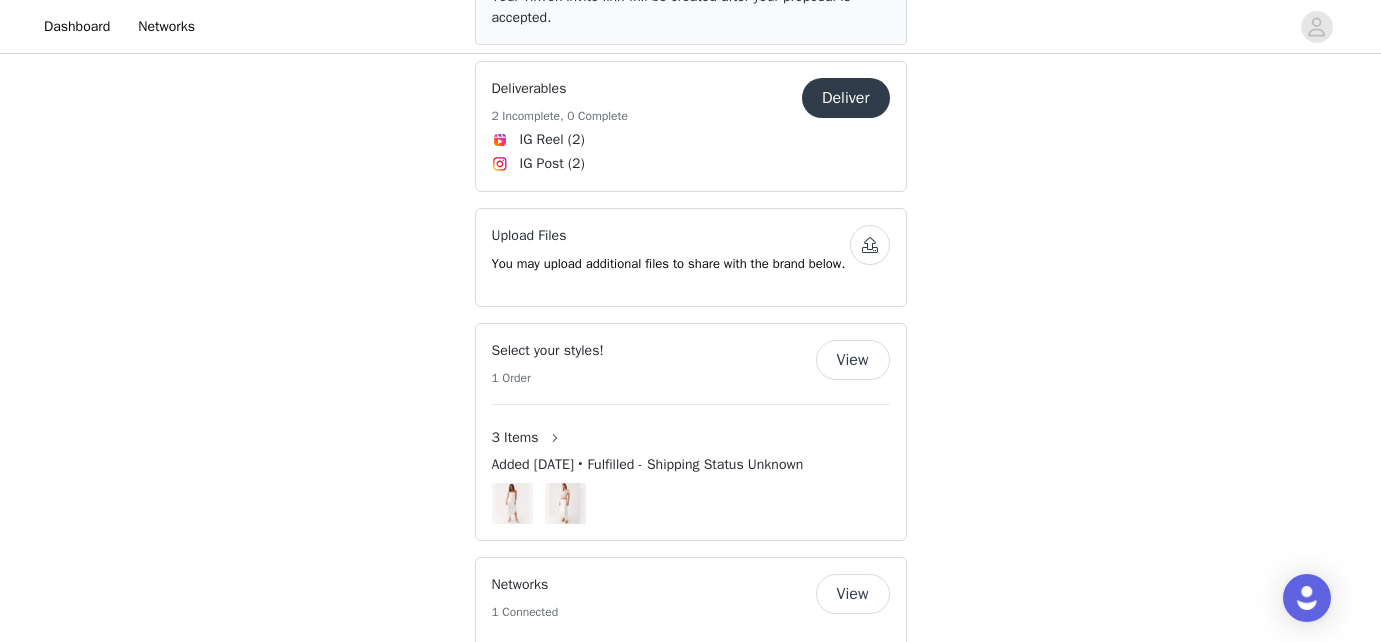 scroll, scrollTop: 1257, scrollLeft: 0, axis: vertical 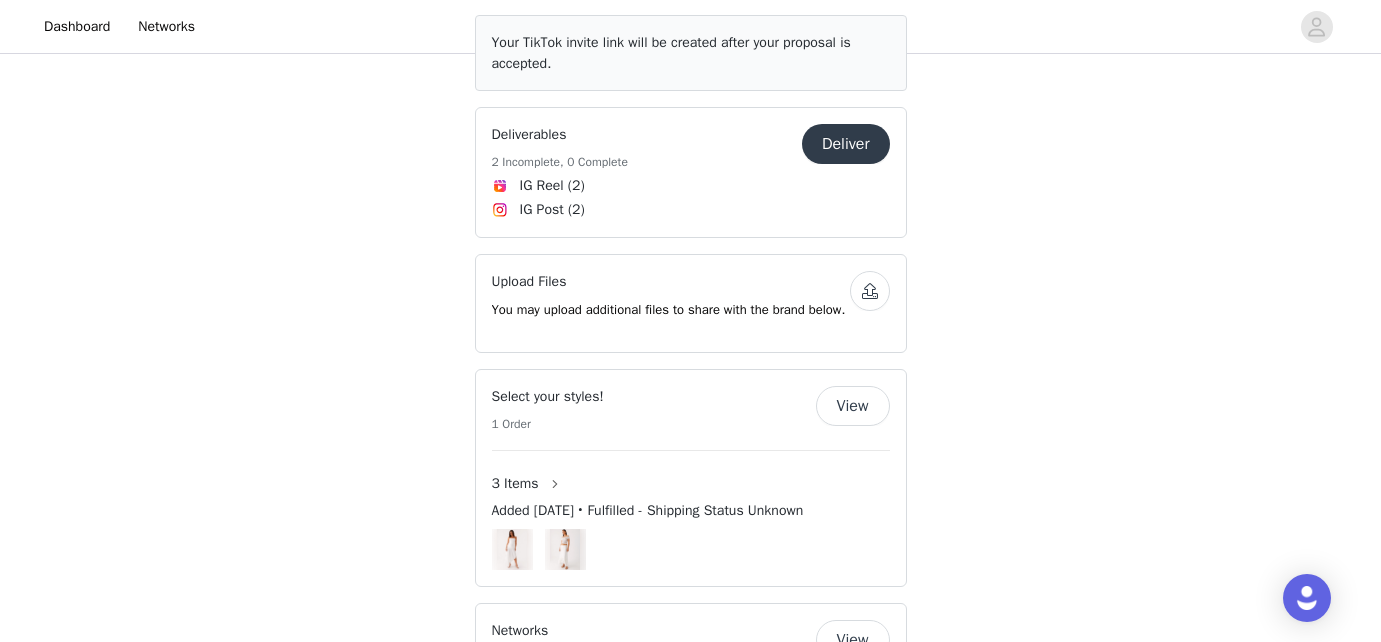 click on "Deliver" at bounding box center (846, 144) 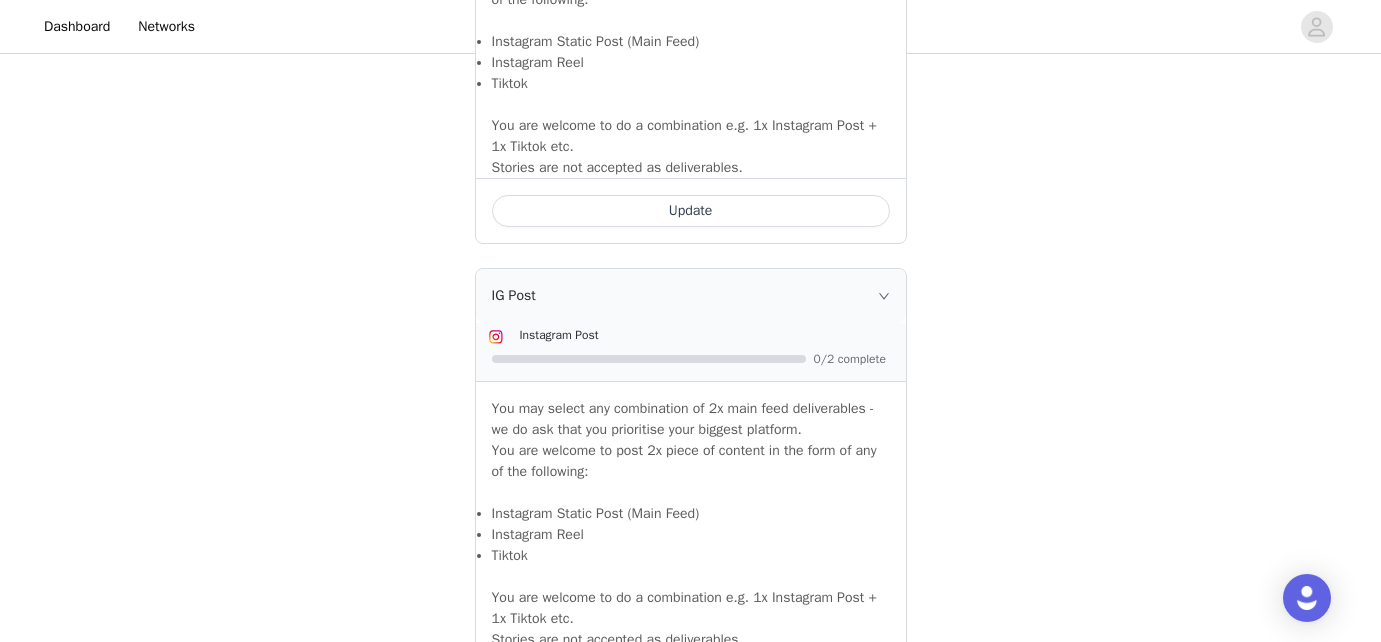 scroll, scrollTop: 1877, scrollLeft: 0, axis: vertical 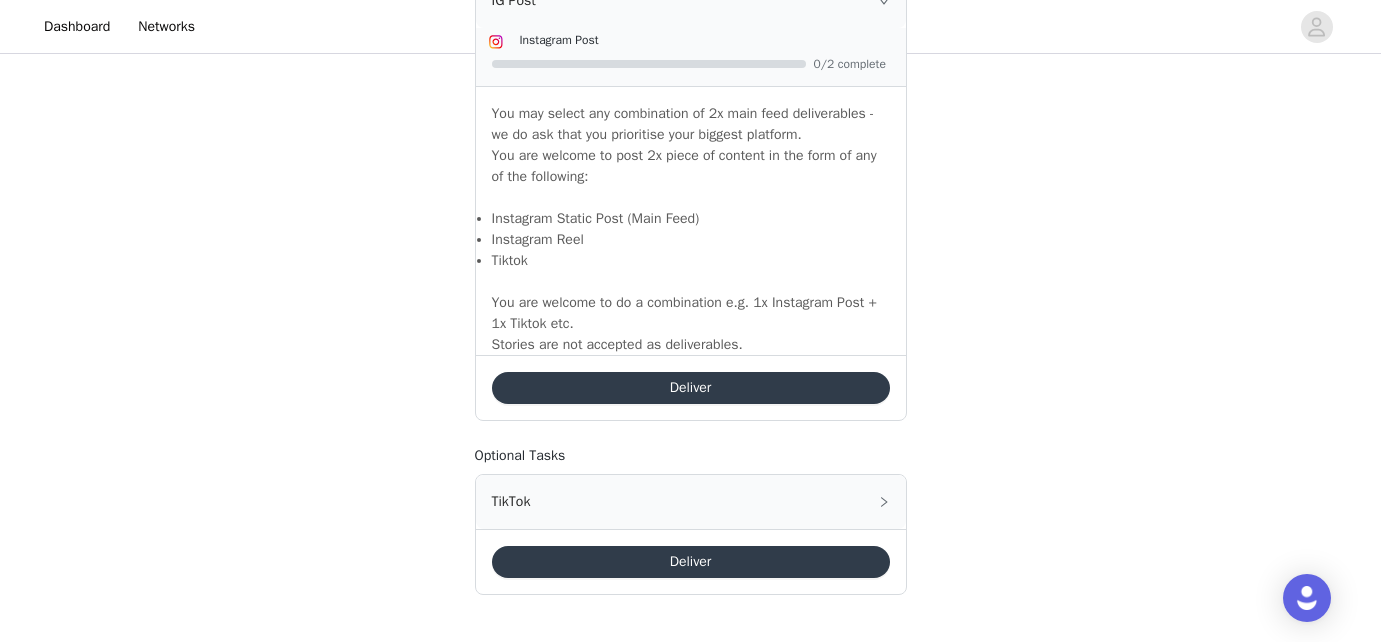 click on "Deliver" at bounding box center (691, 562) 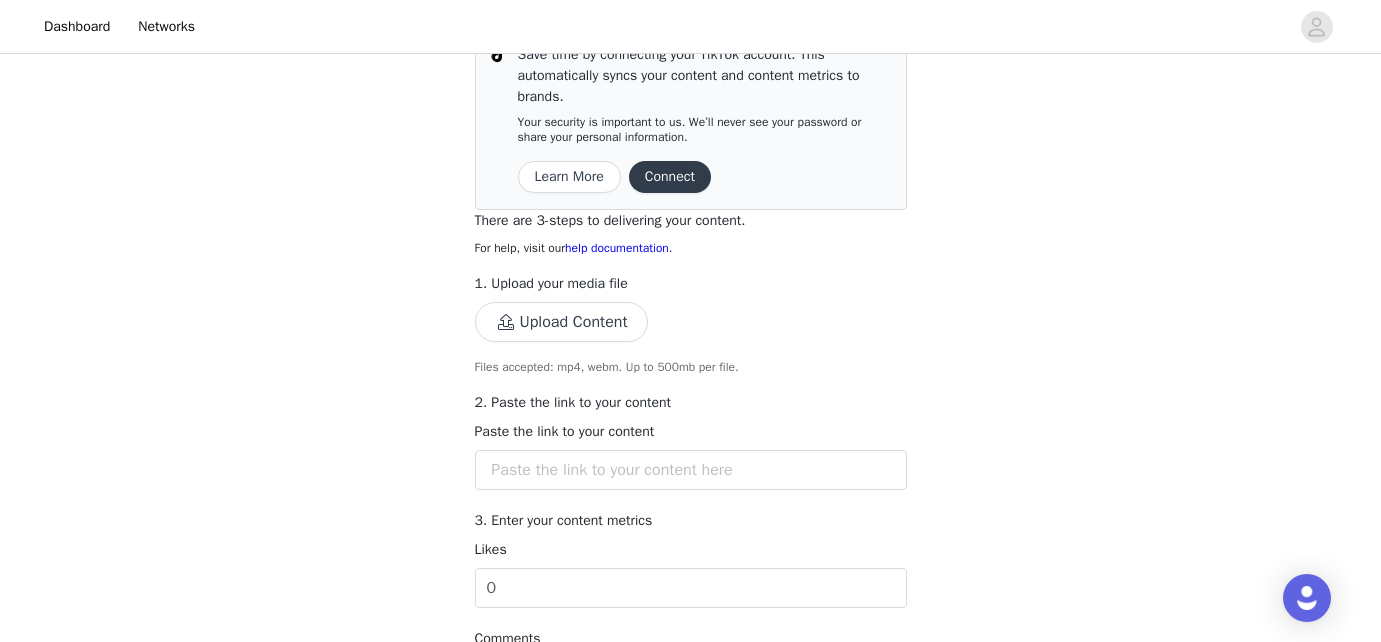 scroll, scrollTop: 691, scrollLeft: 0, axis: vertical 